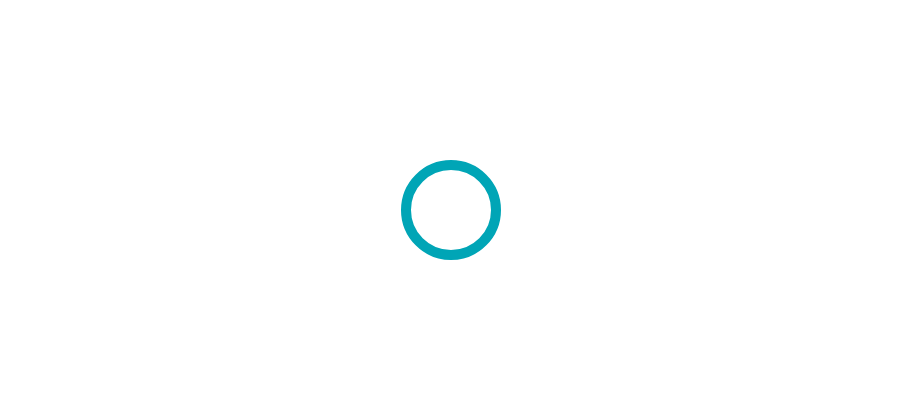 scroll, scrollTop: 0, scrollLeft: 0, axis: both 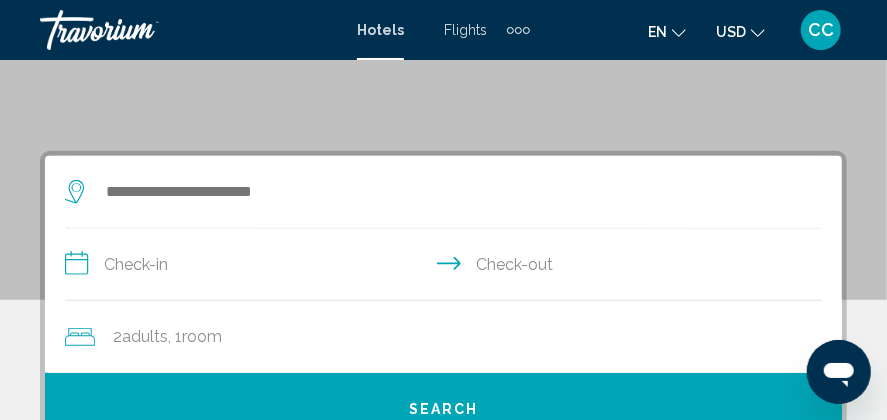 click on "**********" at bounding box center (447, 267) 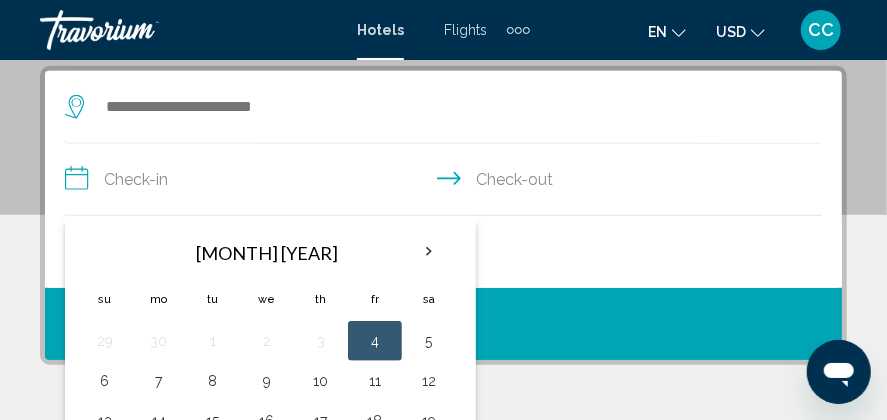 scroll, scrollTop: 385, scrollLeft: 0, axis: vertical 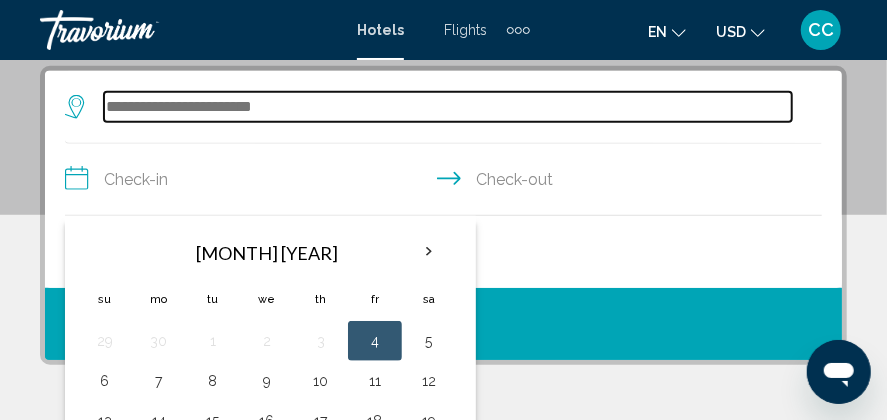 click at bounding box center [448, 107] 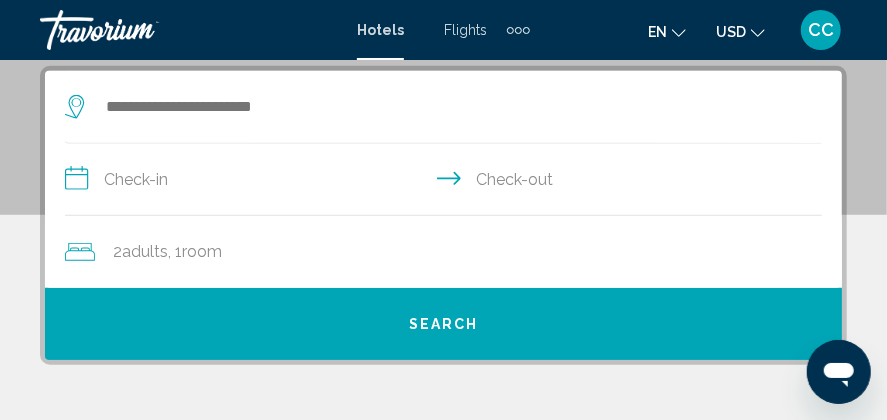 type 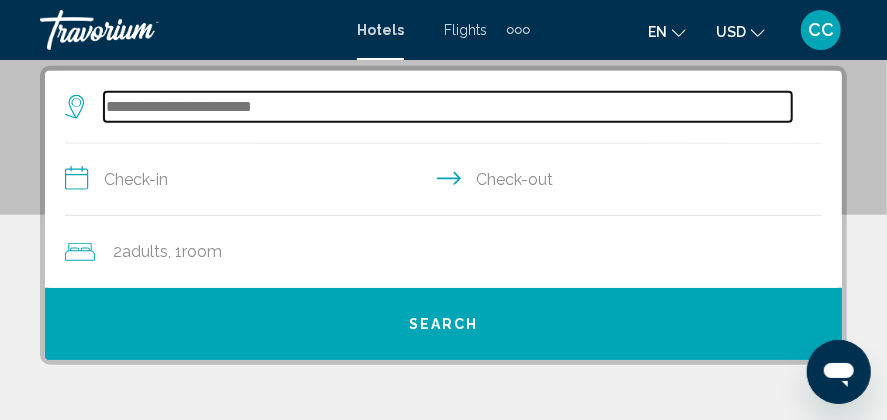 click at bounding box center [448, 107] 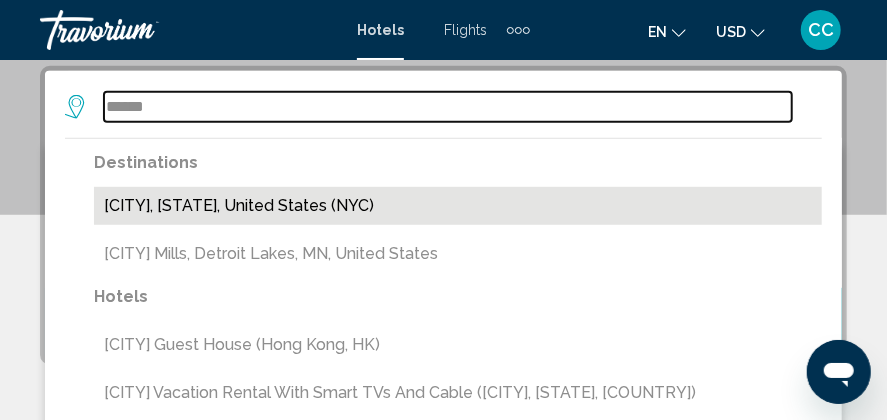 type on "******" 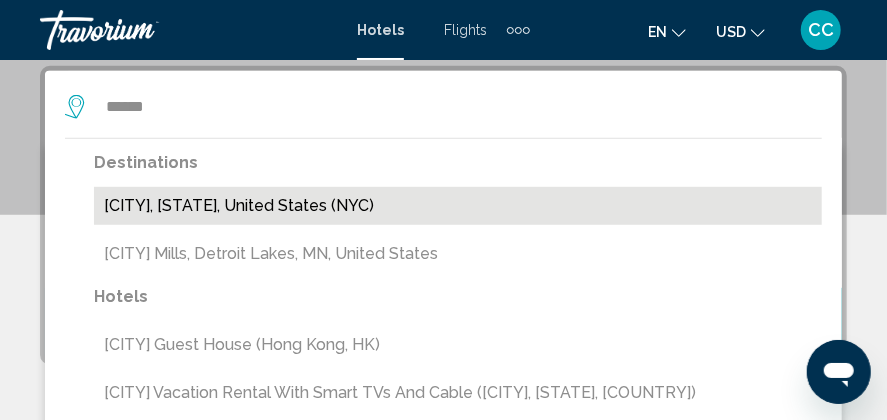 click on "[CITY], [STATE], United States (NYC)" at bounding box center [458, 206] 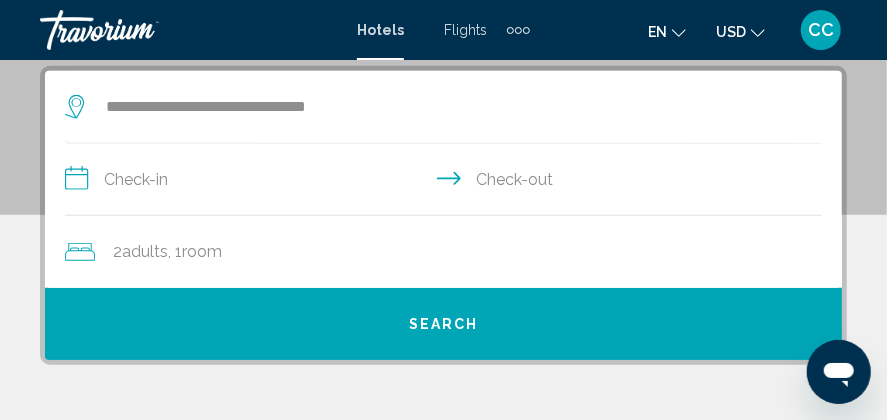 click on "**********" at bounding box center (447, 182) 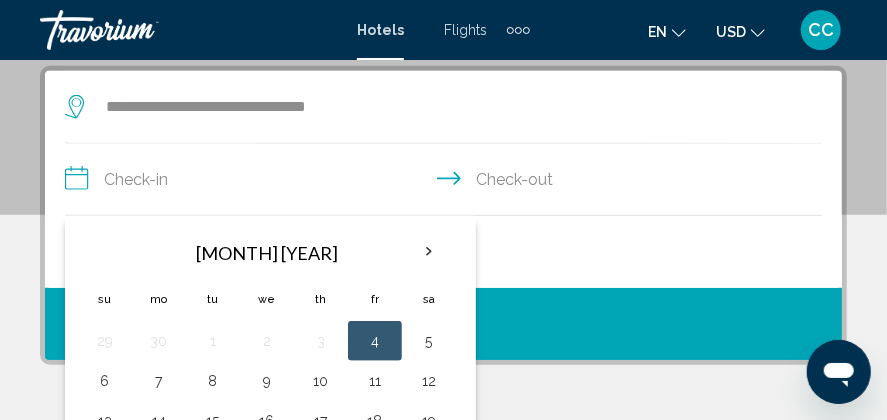 scroll, scrollTop: 485, scrollLeft: 0, axis: vertical 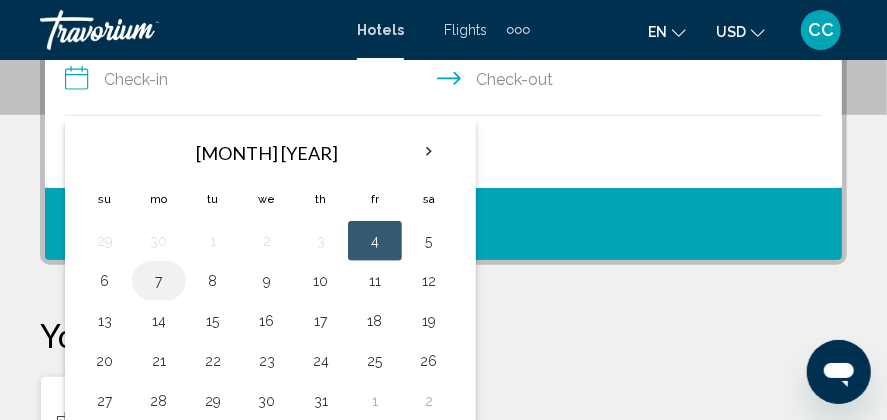 click on "7" at bounding box center (159, 281) 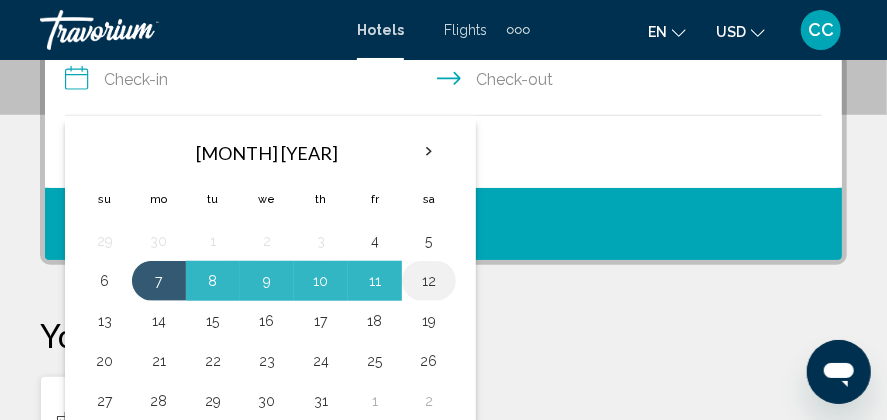 click on "12" at bounding box center [429, 281] 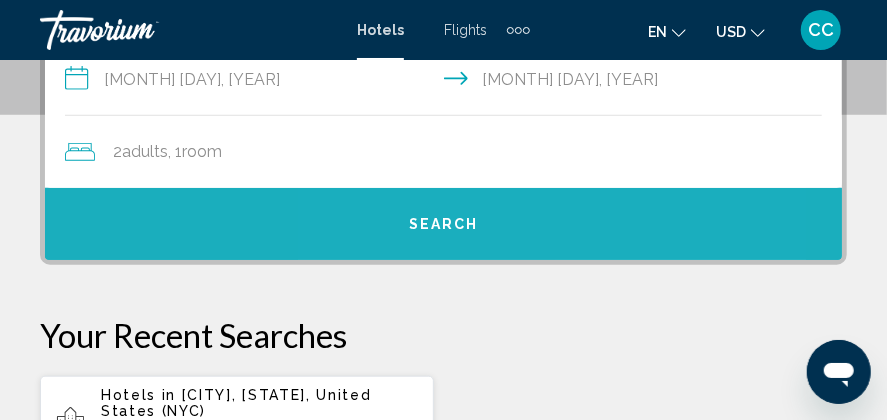 click on "Search" at bounding box center [444, 225] 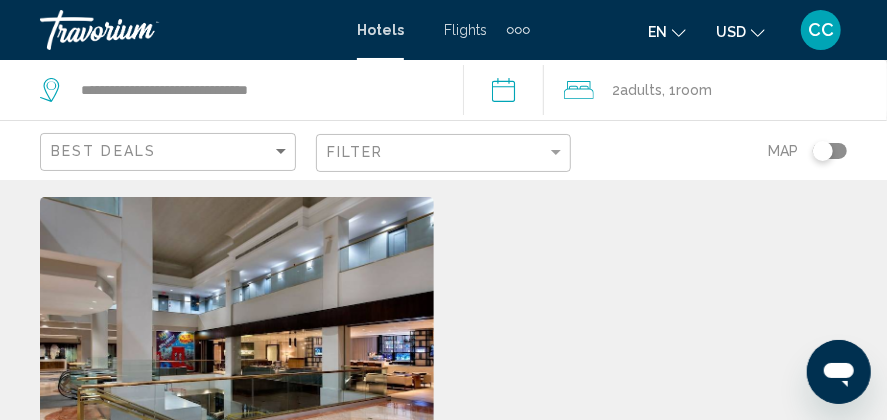 scroll, scrollTop: 0, scrollLeft: 0, axis: both 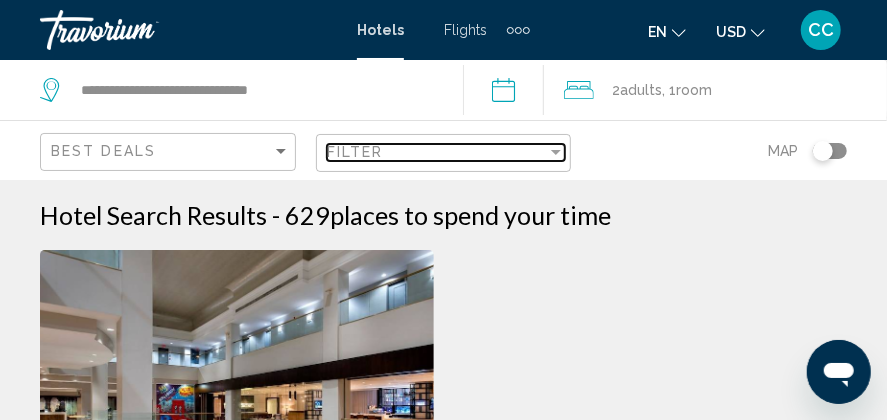 click on "Filter" at bounding box center (437, 152) 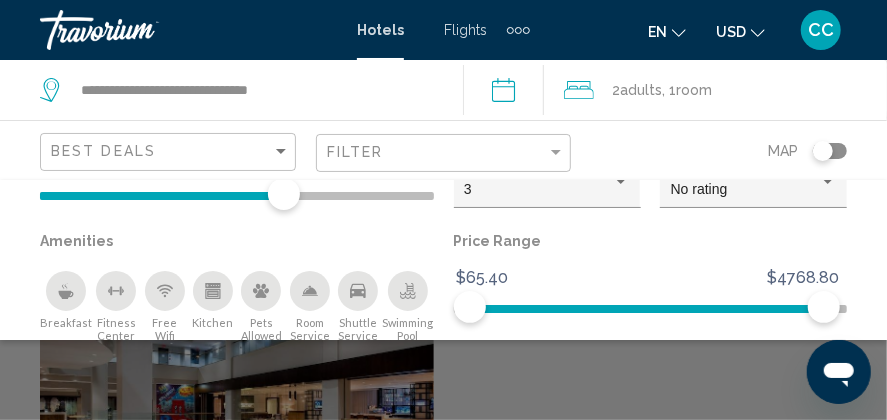 scroll, scrollTop: 100, scrollLeft: 0, axis: vertical 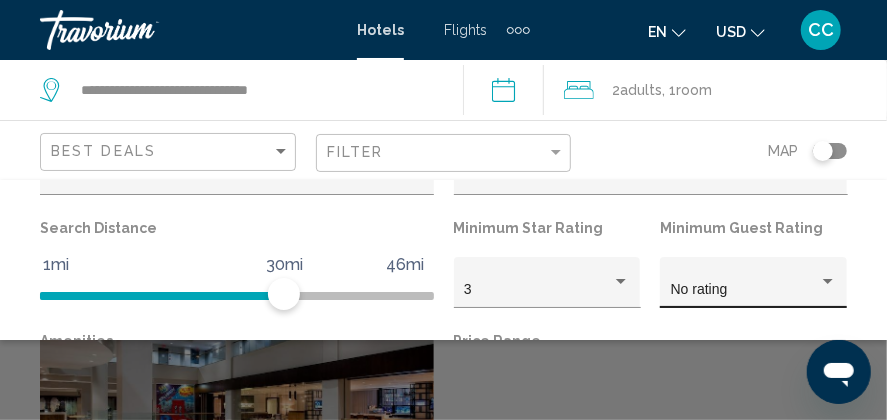 click on "No rating" at bounding box center [754, 288] 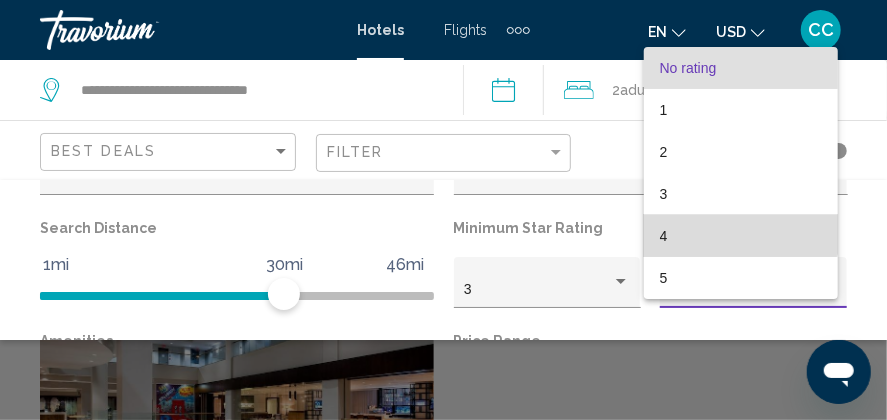 click on "4" at bounding box center [741, 236] 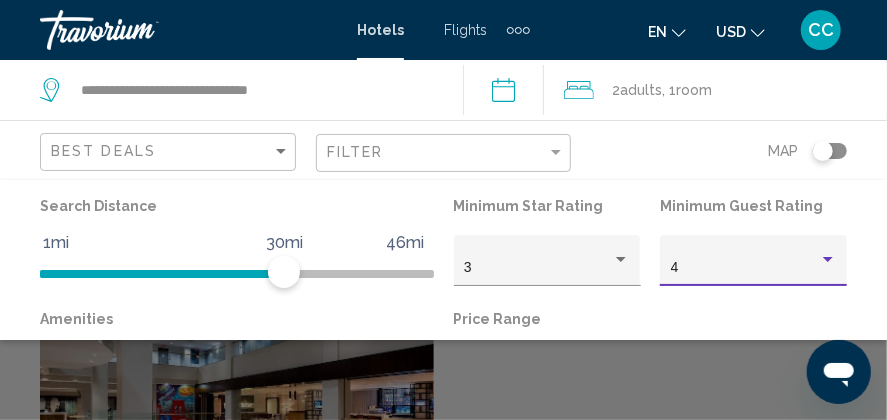 scroll, scrollTop: 100, scrollLeft: 0, axis: vertical 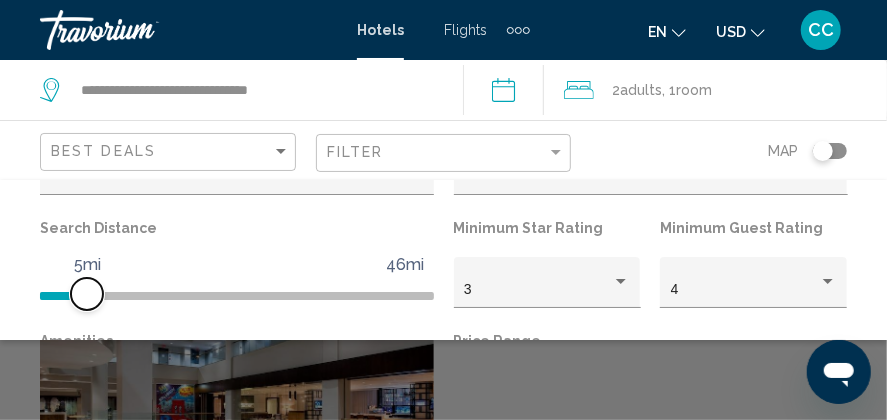 drag, startPoint x: 283, startPoint y: 292, endPoint x: 89, endPoint y: 294, distance: 194.01031 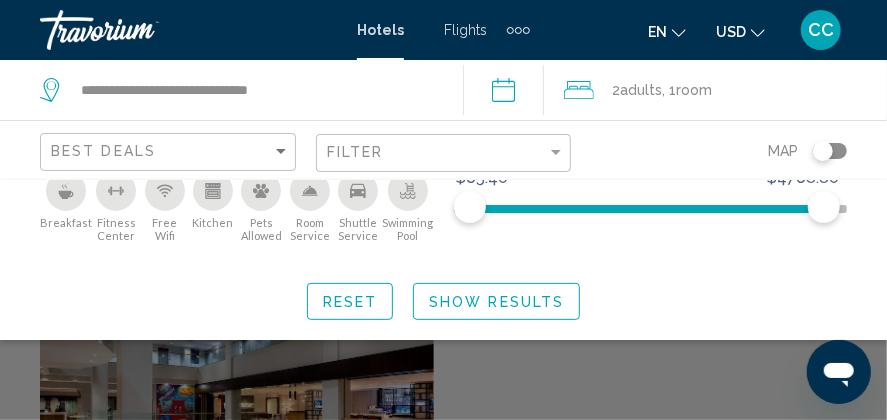 scroll, scrollTop: 300, scrollLeft: 0, axis: vertical 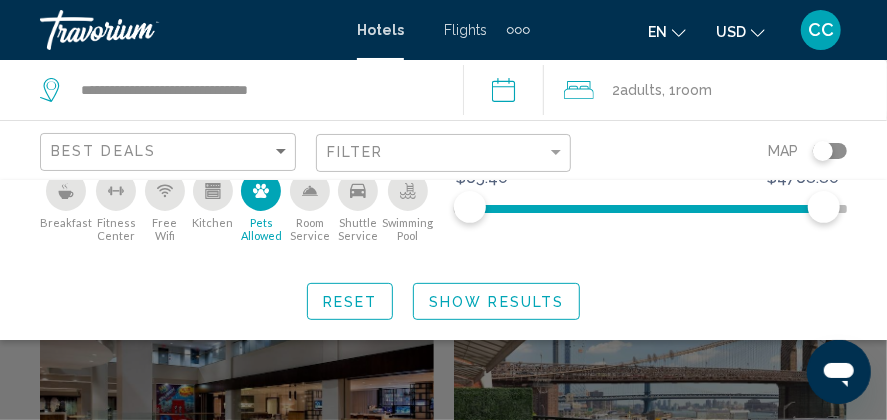 click at bounding box center [165, 191] 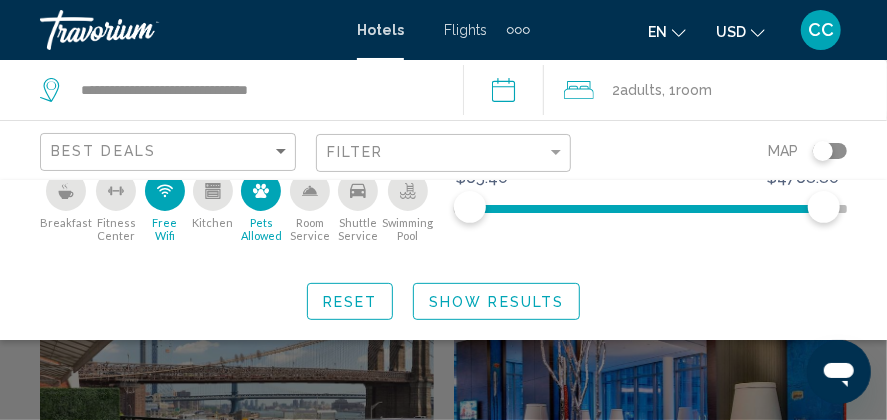 scroll, scrollTop: 200, scrollLeft: 0, axis: vertical 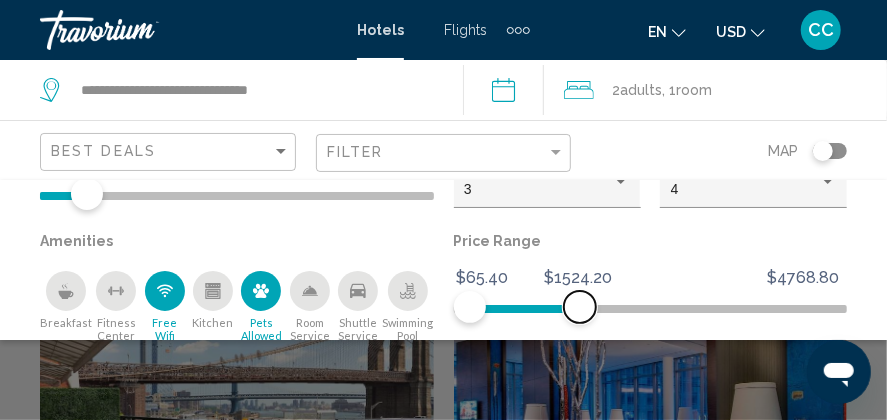 drag, startPoint x: 811, startPoint y: 304, endPoint x: 572, endPoint y: 295, distance: 239.1694 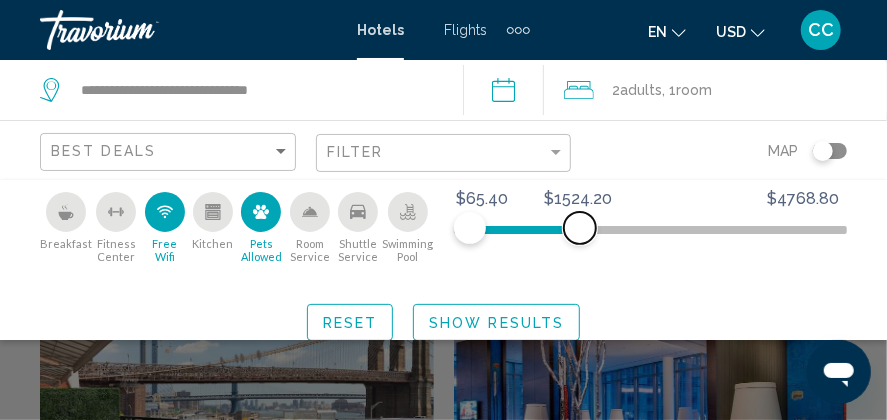 scroll, scrollTop: 300, scrollLeft: 0, axis: vertical 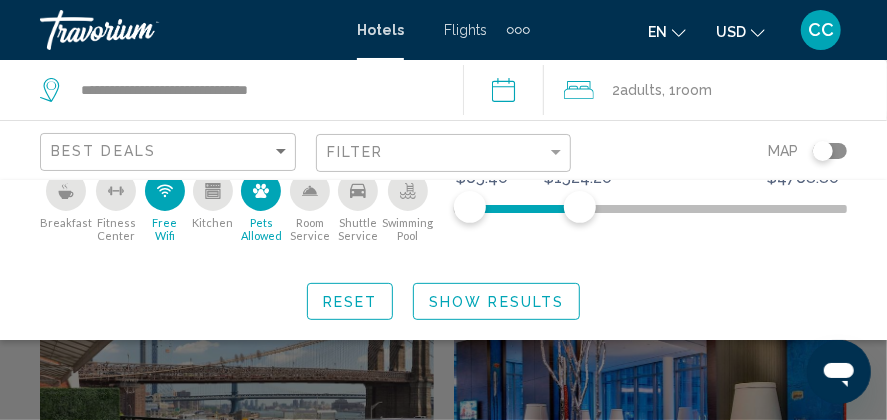 click on "Show Results" at bounding box center [496, 302] 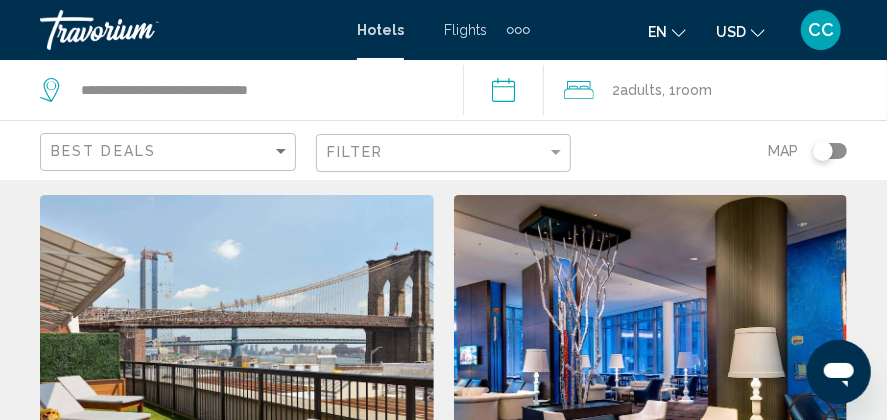 scroll, scrollTop: 0, scrollLeft: 0, axis: both 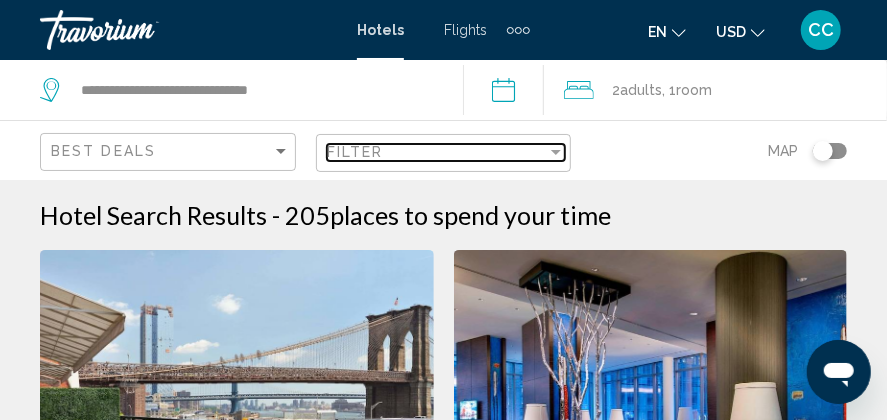 click on "Filter" at bounding box center [437, 152] 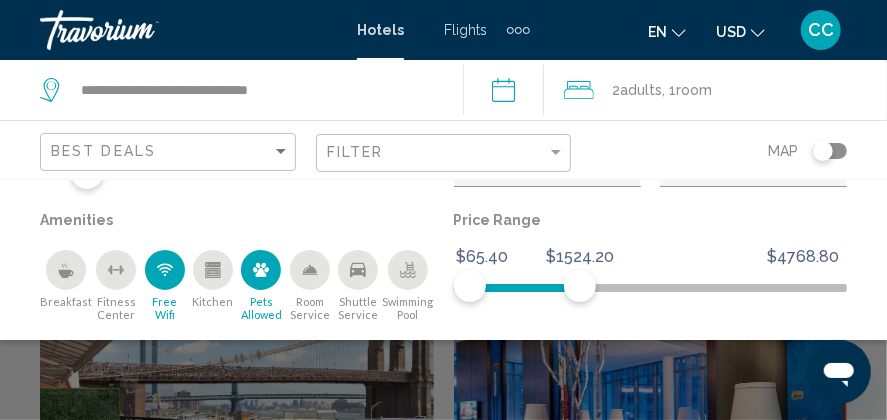 scroll, scrollTop: 200, scrollLeft: 0, axis: vertical 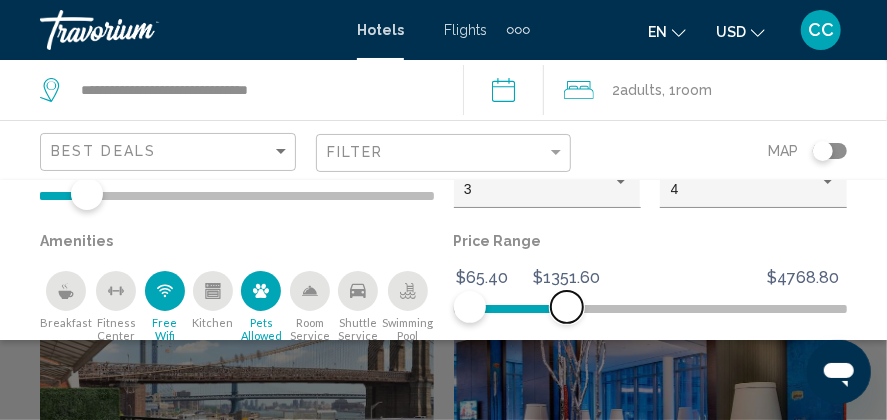 click at bounding box center [567, 307] 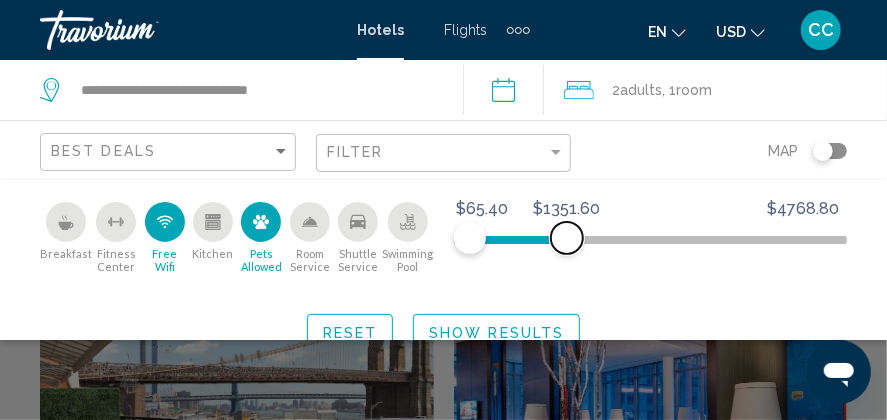 scroll, scrollTop: 300, scrollLeft: 0, axis: vertical 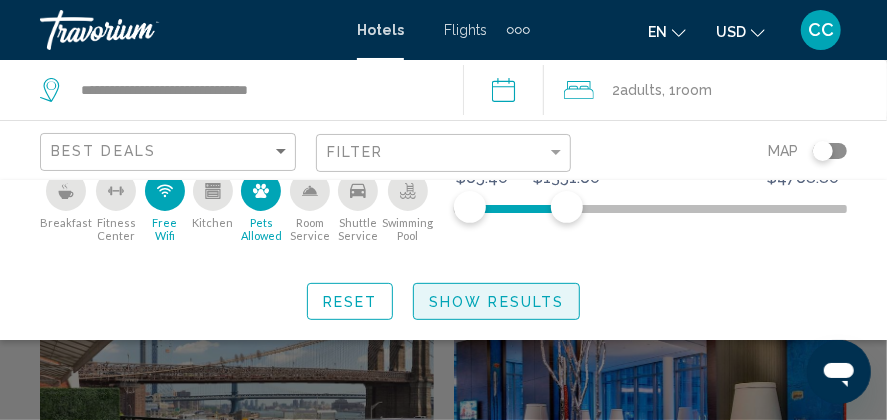 click on "Show Results" at bounding box center [496, 302] 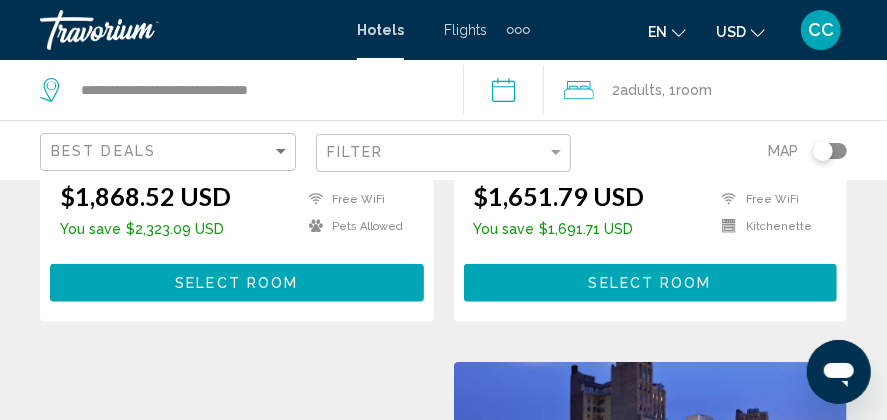 scroll, scrollTop: 600, scrollLeft: 0, axis: vertical 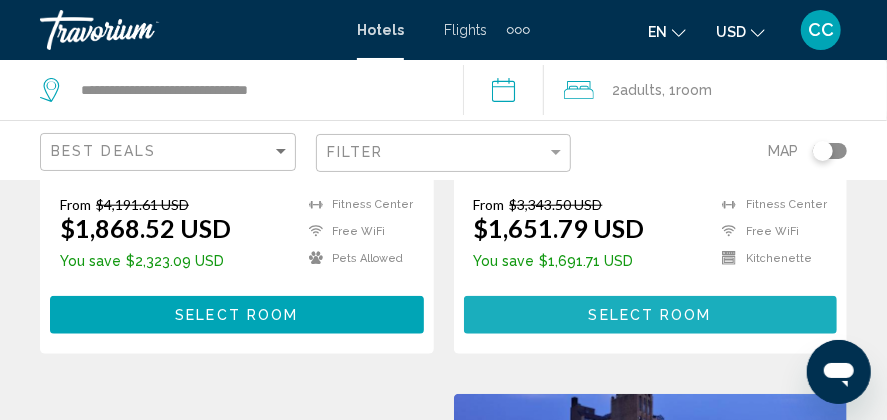 click on "Select Room" at bounding box center (650, 316) 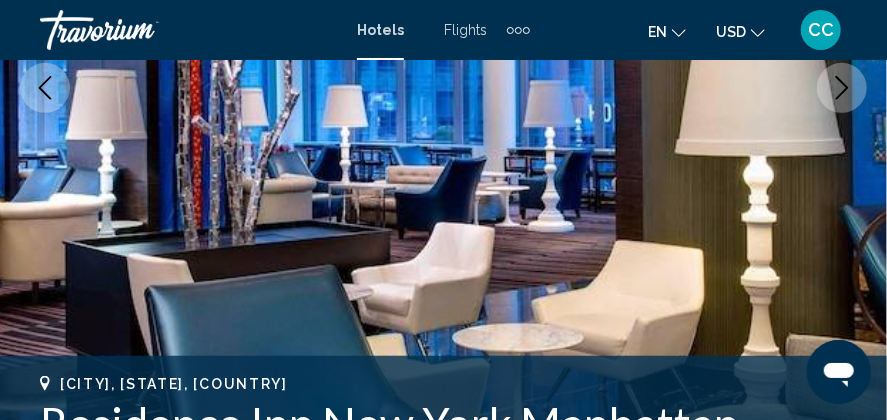 scroll, scrollTop: 424, scrollLeft: 0, axis: vertical 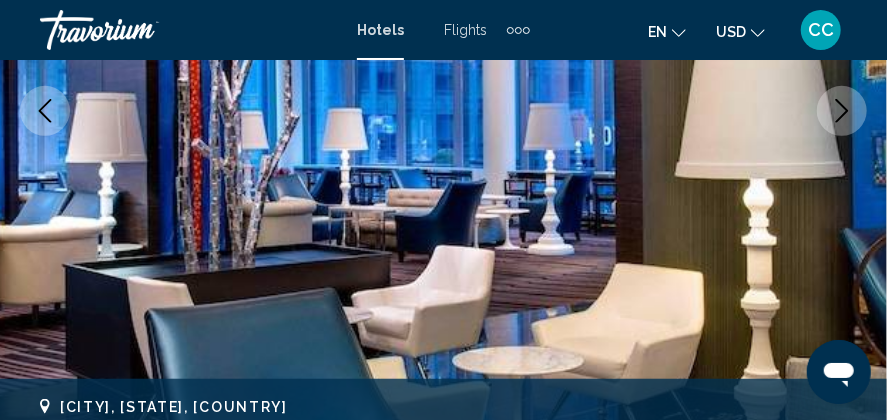 click at bounding box center [443, 111] 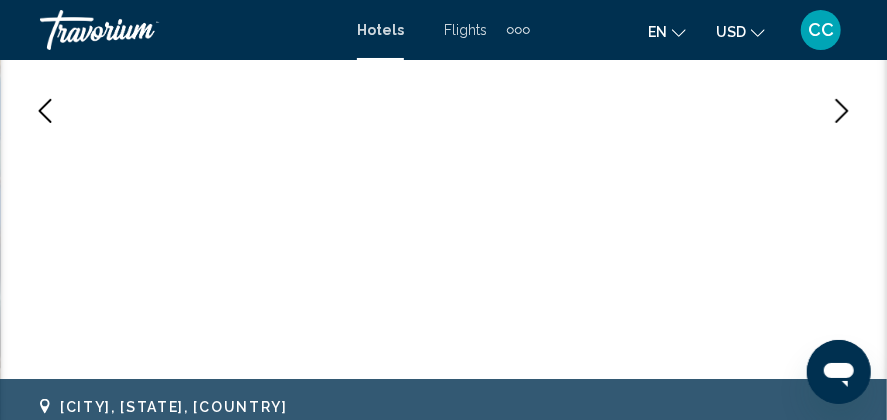 click at bounding box center (842, 111) 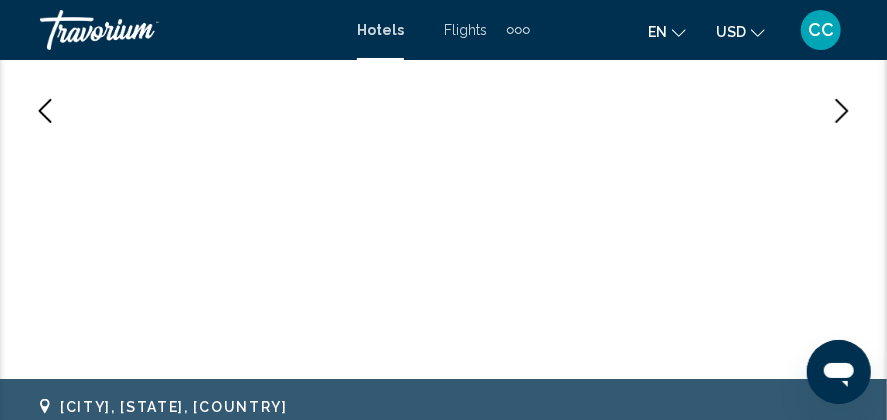 click at bounding box center (842, 111) 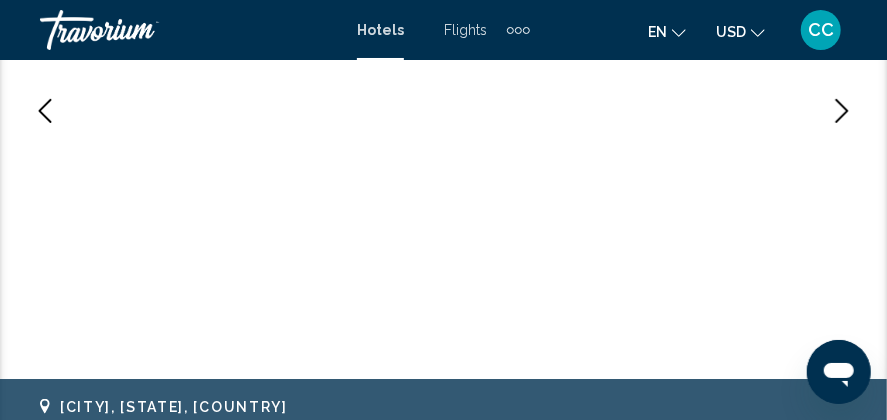click at bounding box center (842, 111) 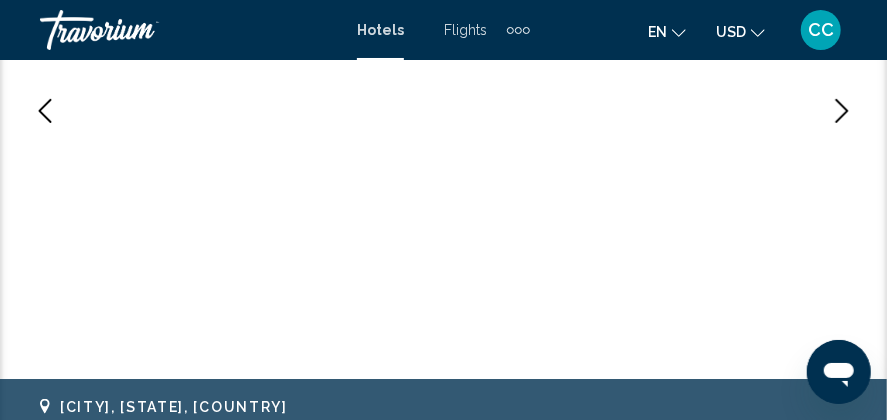 click at bounding box center (842, 111) 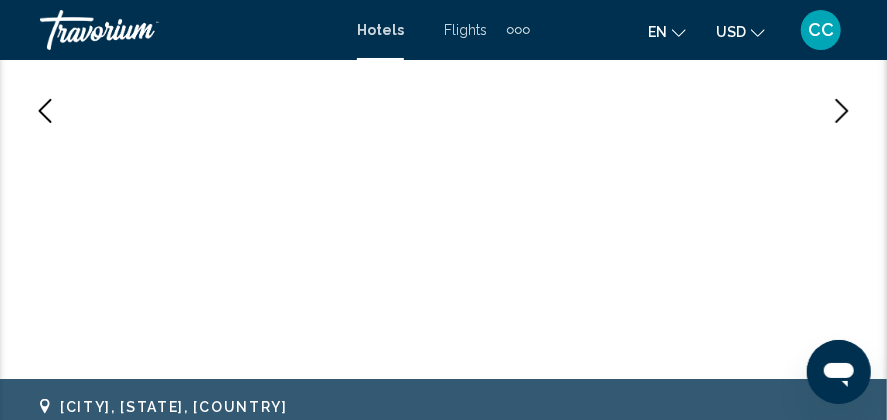 click at bounding box center [842, 111] 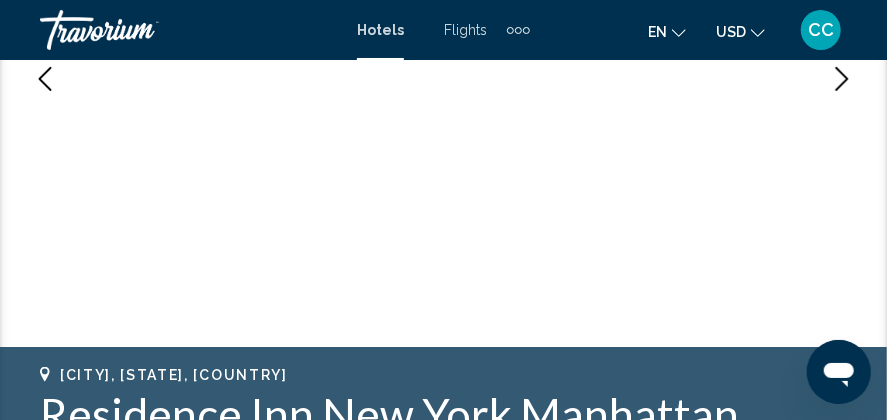 scroll, scrollTop: 424, scrollLeft: 0, axis: vertical 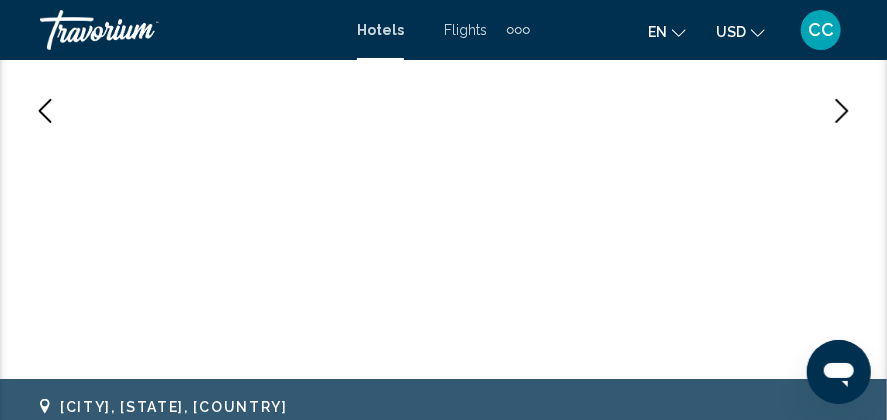 click at bounding box center (842, 111) 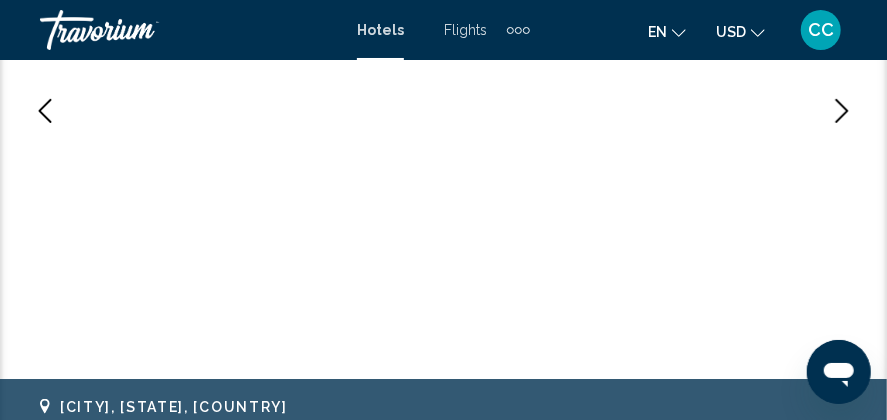 click at bounding box center (842, 111) 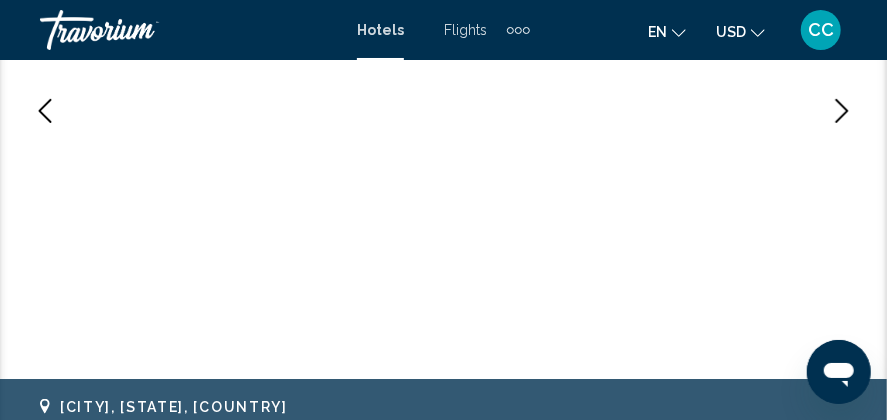 click at bounding box center (842, 111) 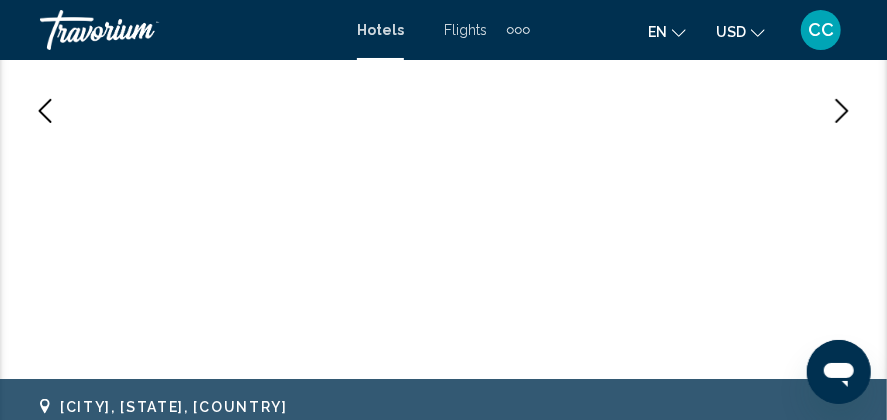 click at bounding box center (842, 111) 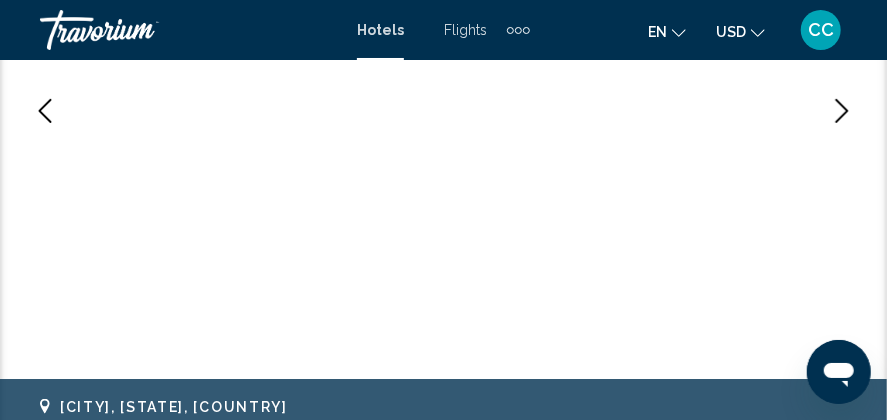 click at bounding box center [842, 111] 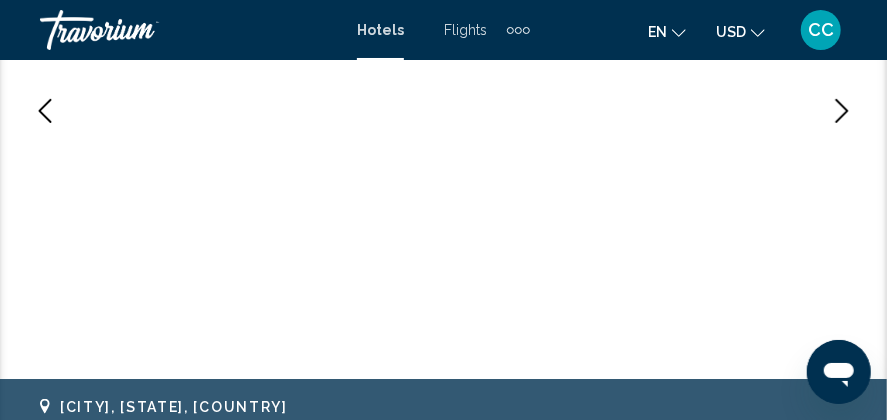 click at bounding box center [842, 111] 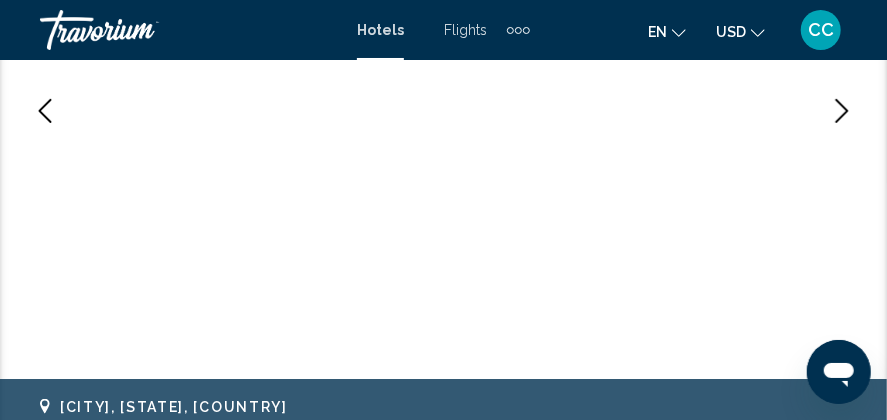 click at bounding box center (842, 111) 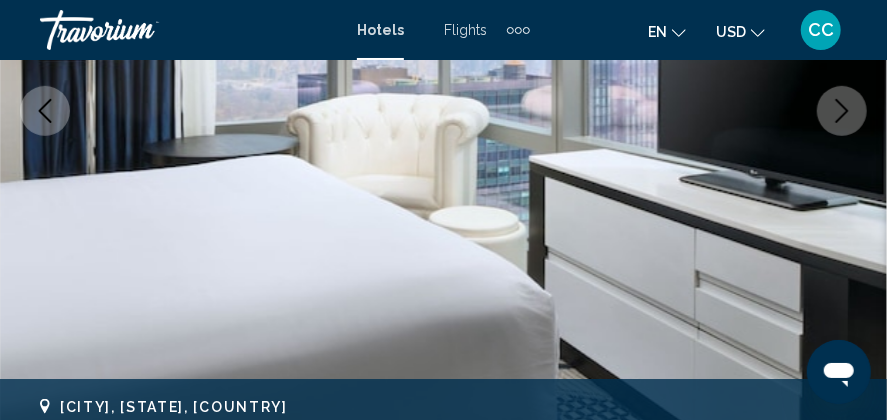 click at bounding box center [842, 111] 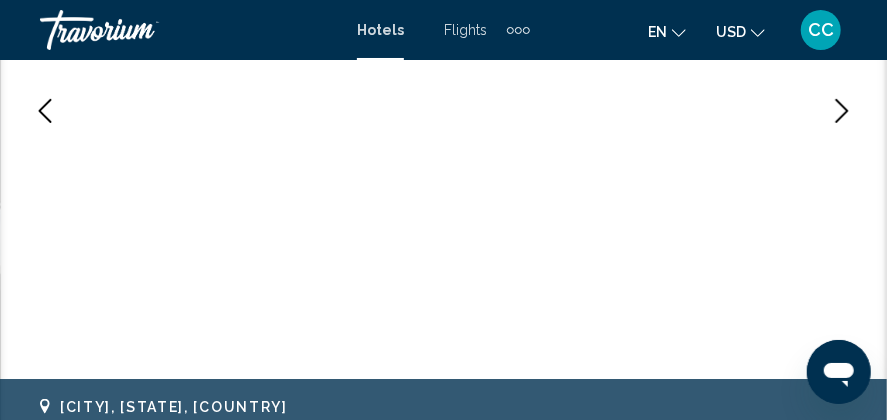click at bounding box center (842, 111) 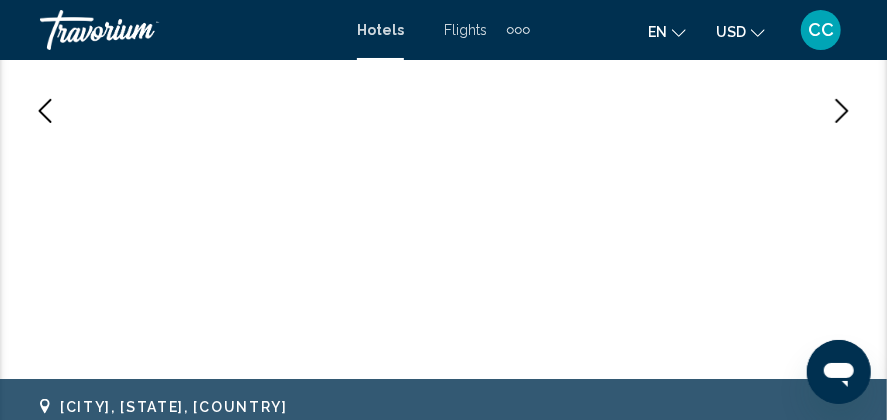 click at bounding box center [842, 111] 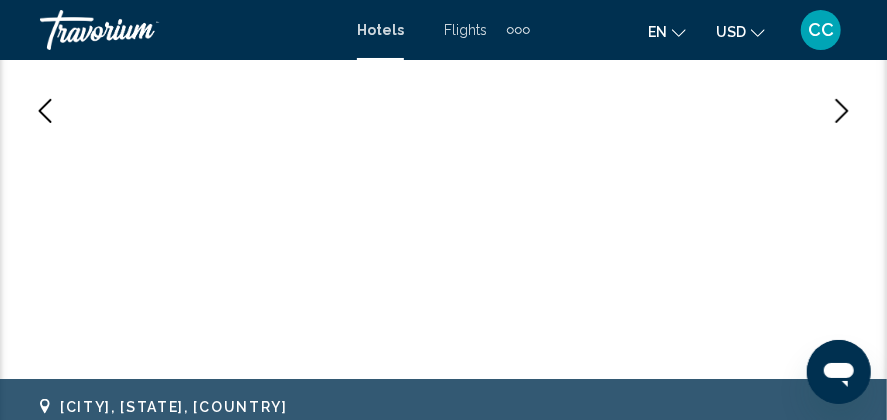 click at bounding box center (842, 111) 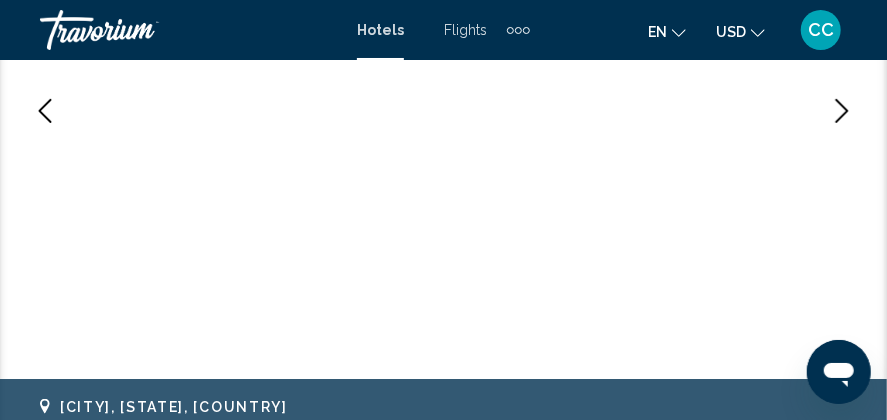 click at bounding box center [842, 111] 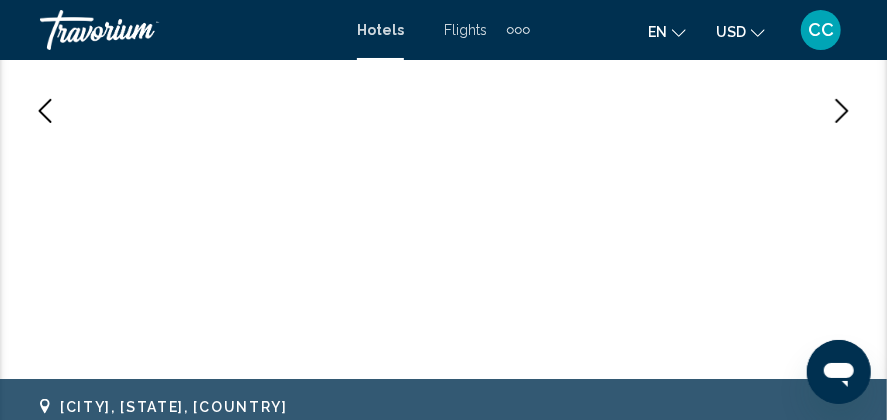 click at bounding box center (842, 111) 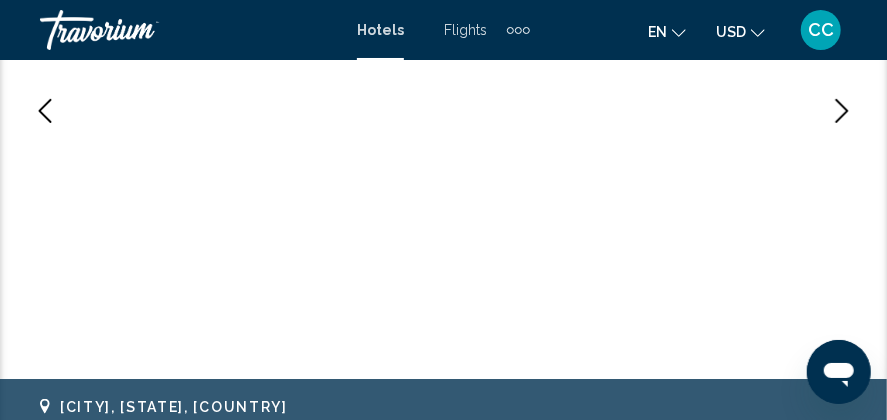 click at bounding box center (842, 111) 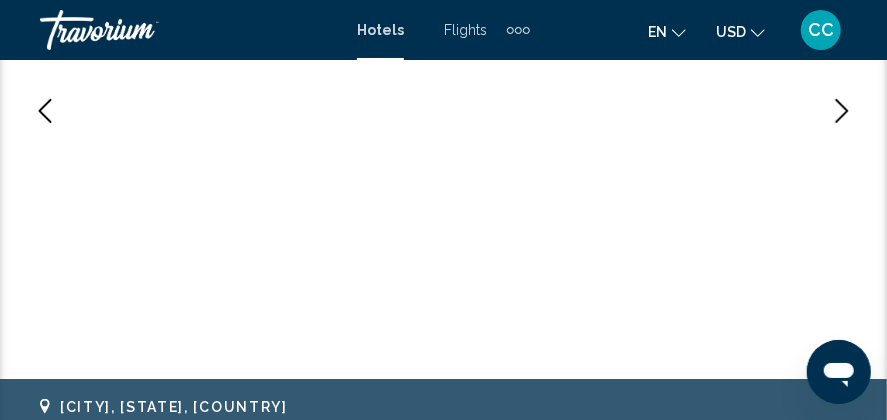 click at bounding box center (842, 111) 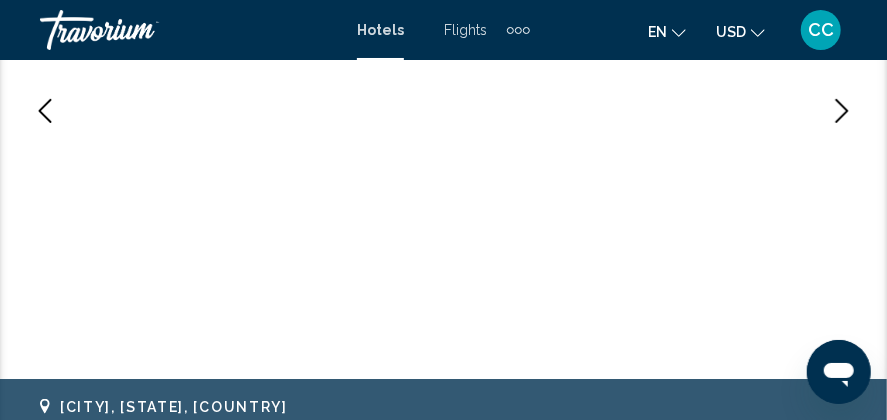 click at bounding box center [842, 111] 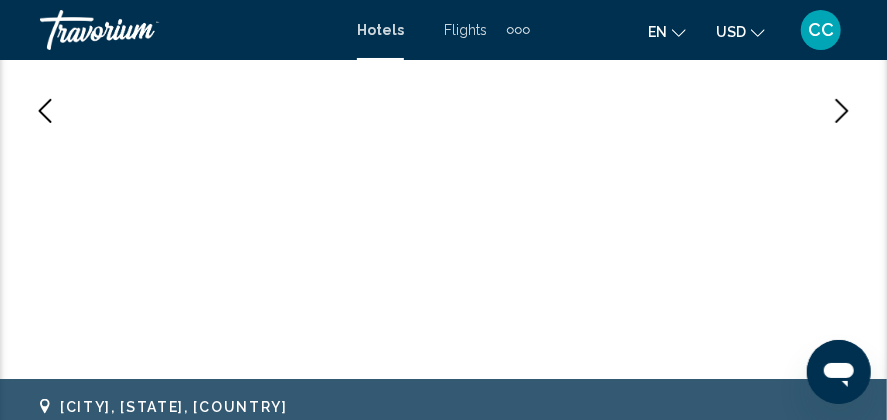 click at bounding box center (842, 111) 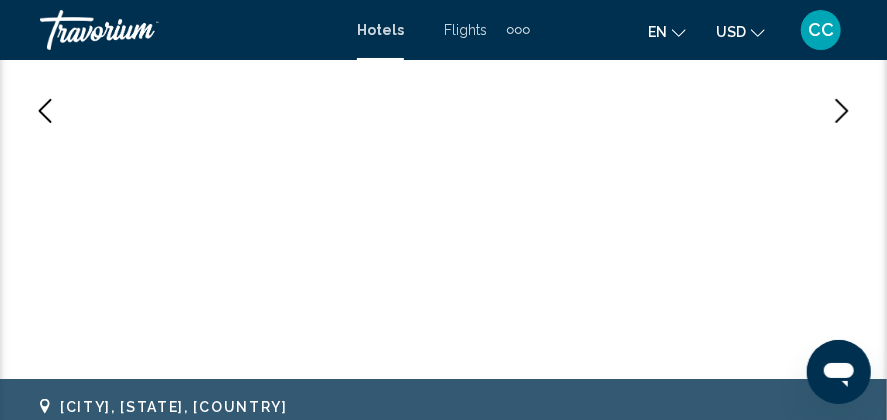 click at bounding box center [842, 111] 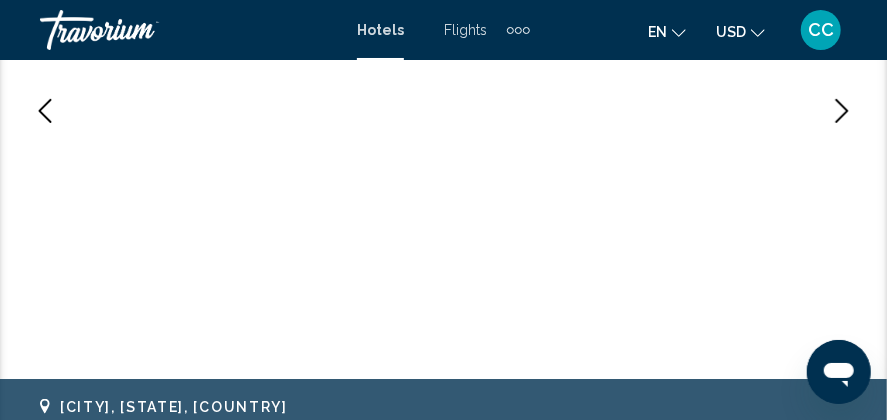 click at bounding box center (842, 111) 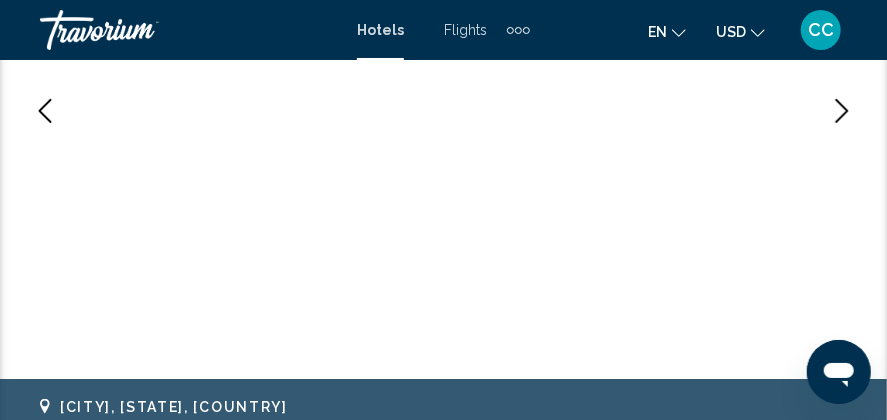 click at bounding box center (842, 111) 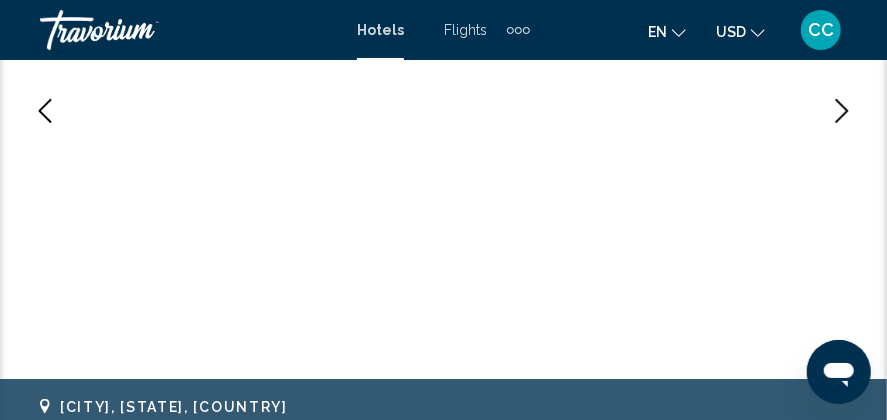 click at bounding box center (45, 111) 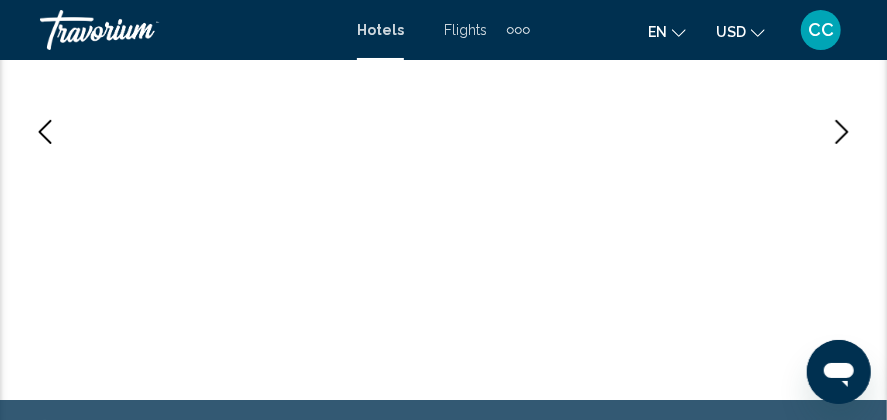 scroll, scrollTop: 424, scrollLeft: 0, axis: vertical 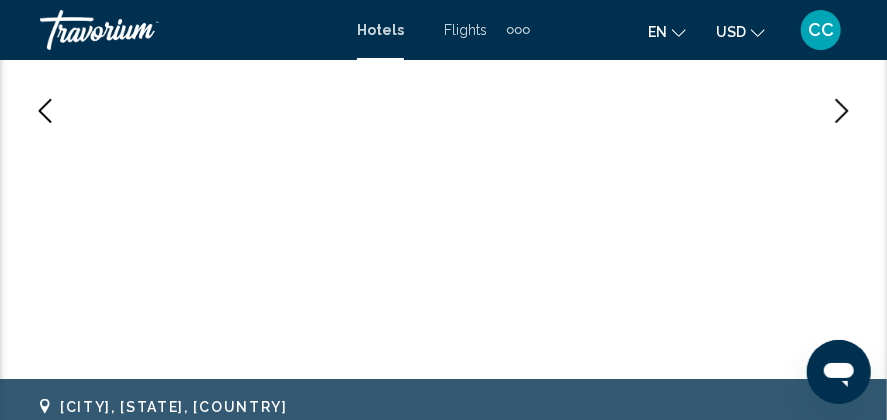 click at bounding box center (842, 111) 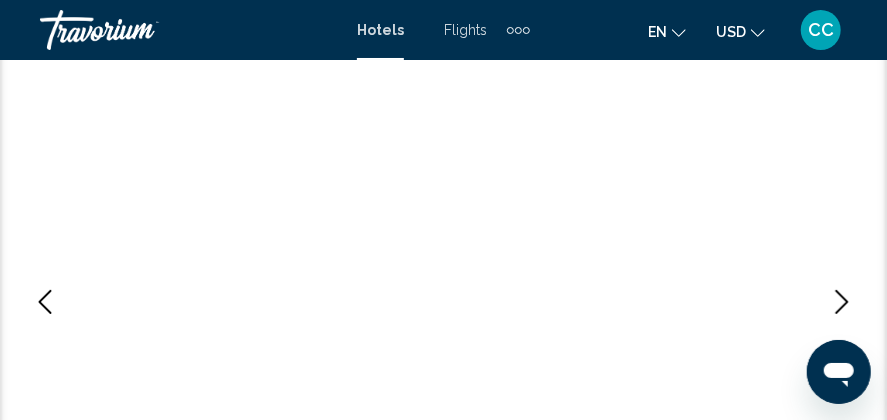scroll, scrollTop: 300, scrollLeft: 0, axis: vertical 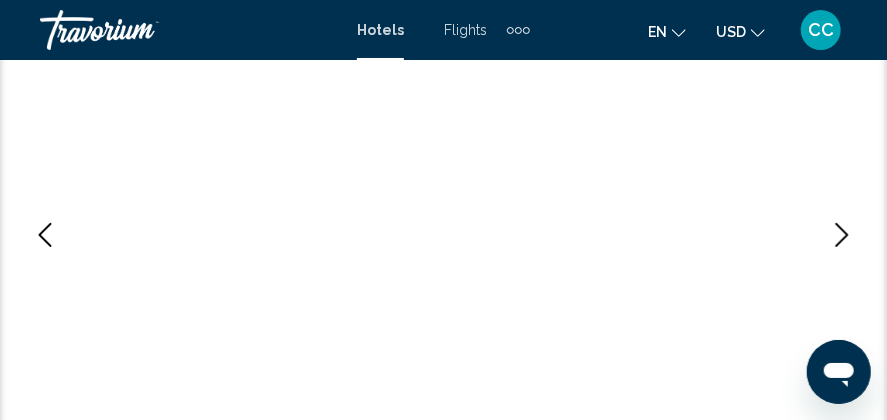 click at bounding box center [842, 235] 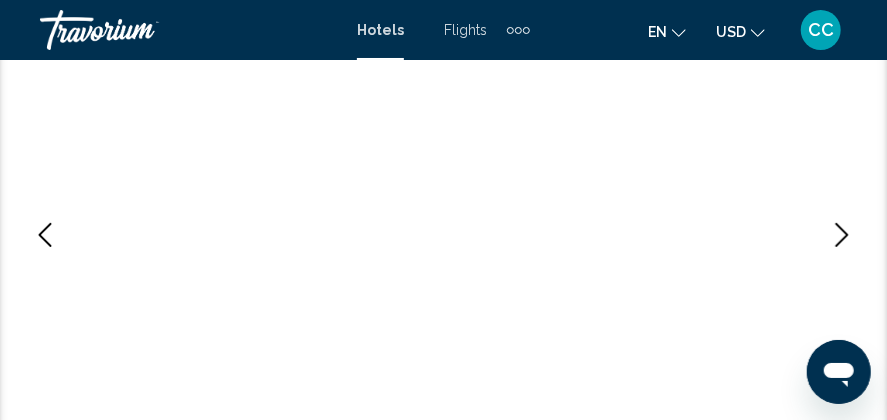 click at bounding box center (842, 235) 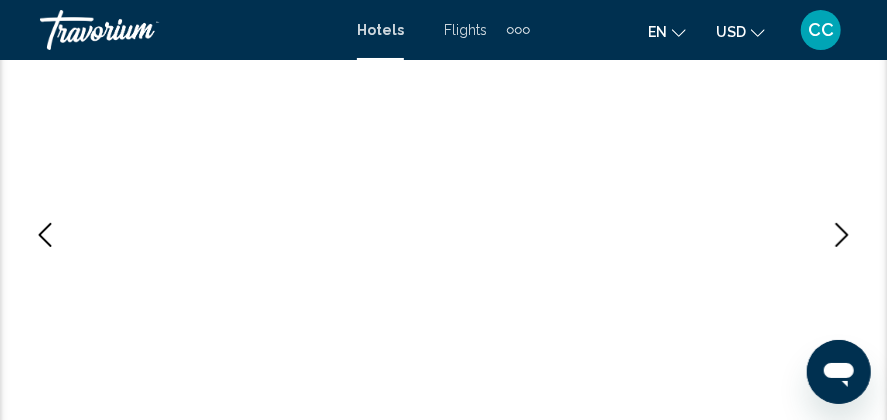 click at bounding box center (842, 235) 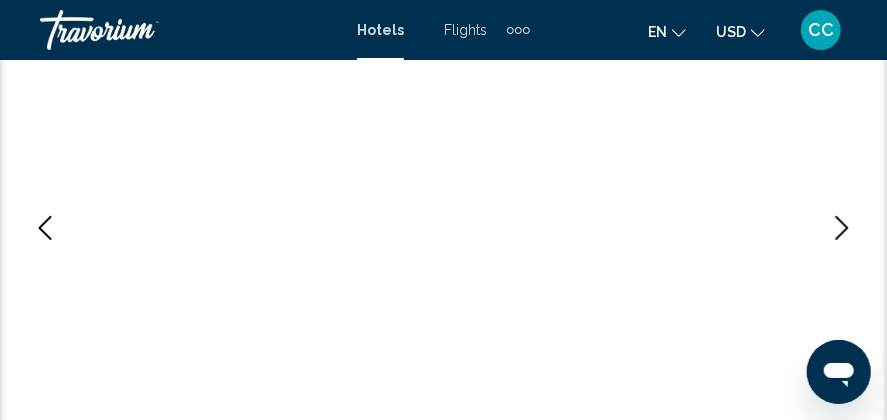 scroll, scrollTop: 300, scrollLeft: 0, axis: vertical 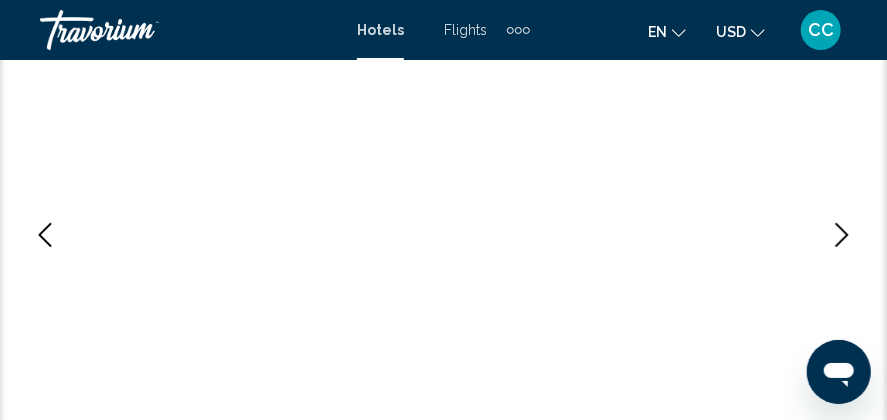 click at bounding box center [842, 235] 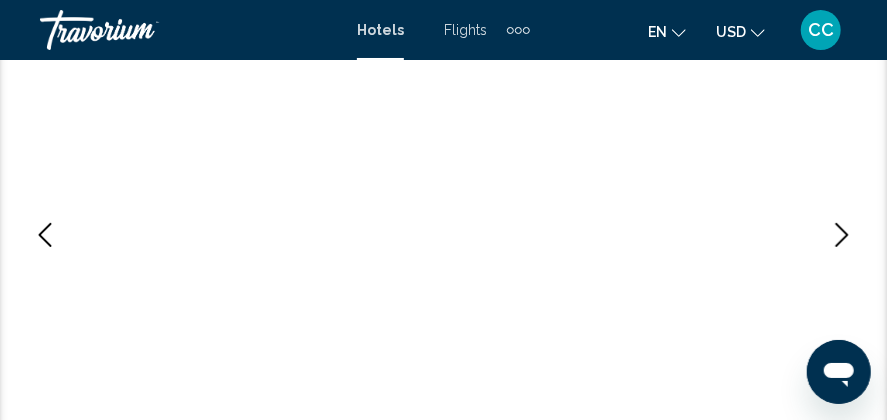 click at bounding box center [842, 235] 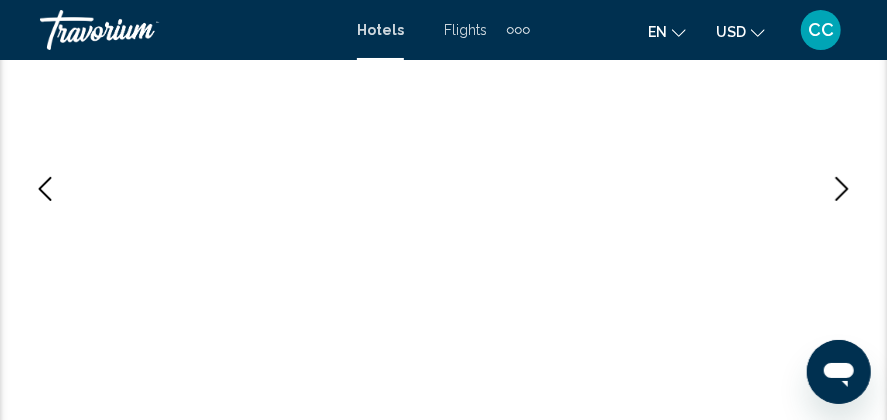scroll, scrollTop: 300, scrollLeft: 0, axis: vertical 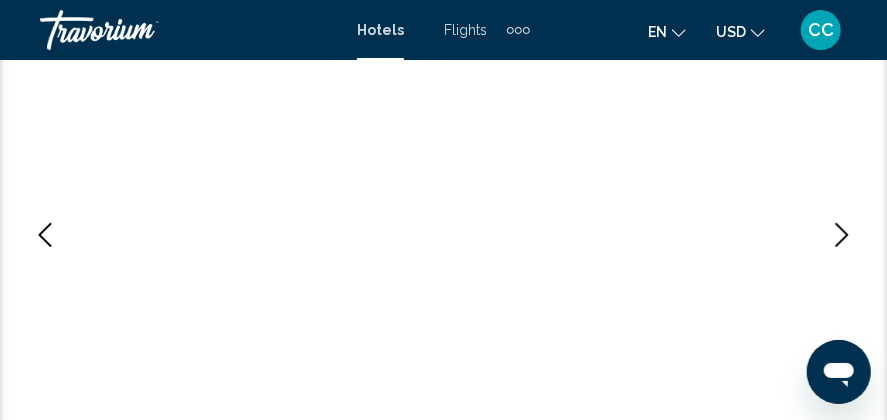 click at bounding box center (842, 235) 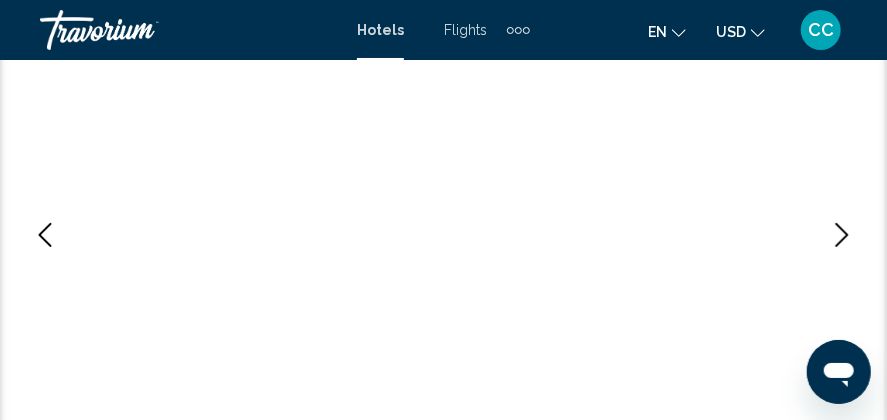 click at bounding box center [842, 235] 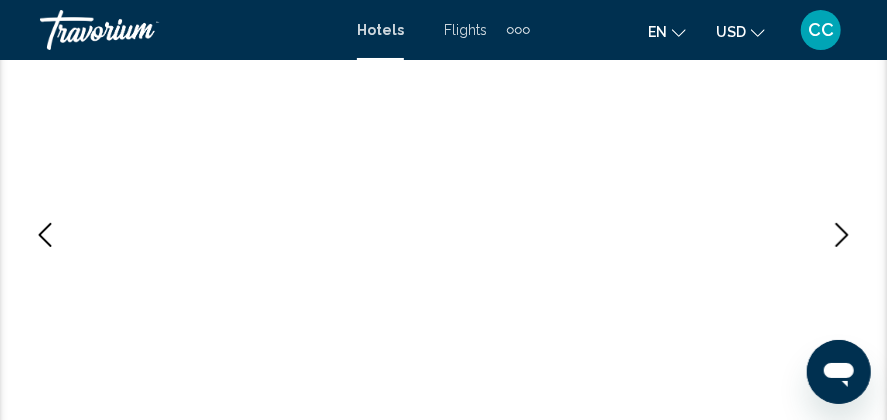 click at bounding box center (842, 235) 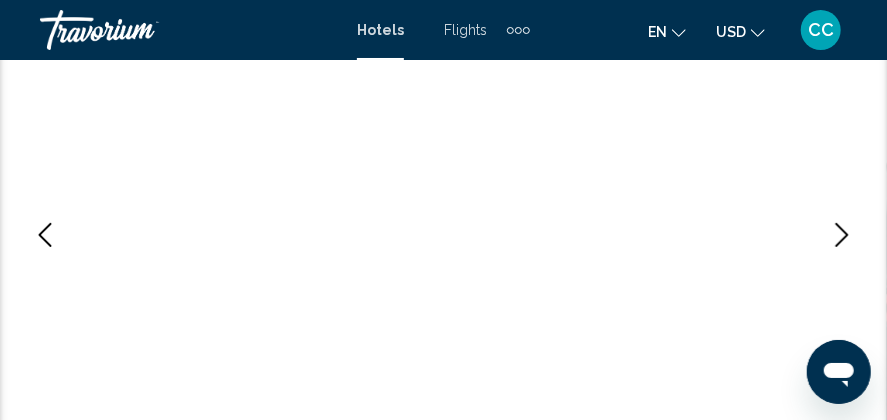 click at bounding box center [842, 235] 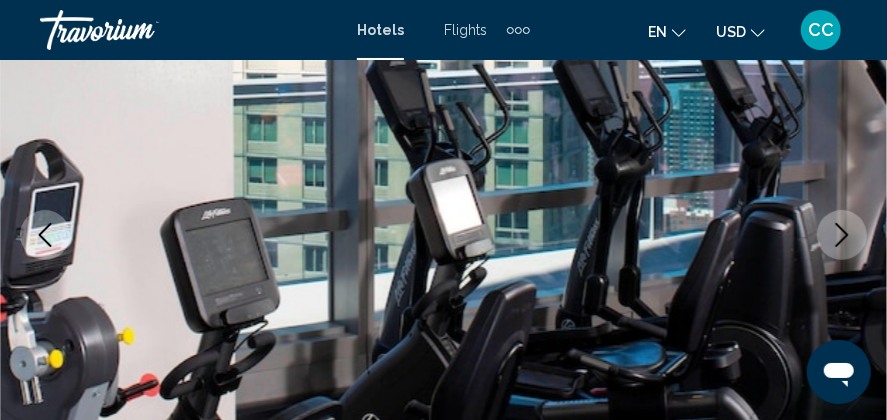 click at bounding box center [842, 235] 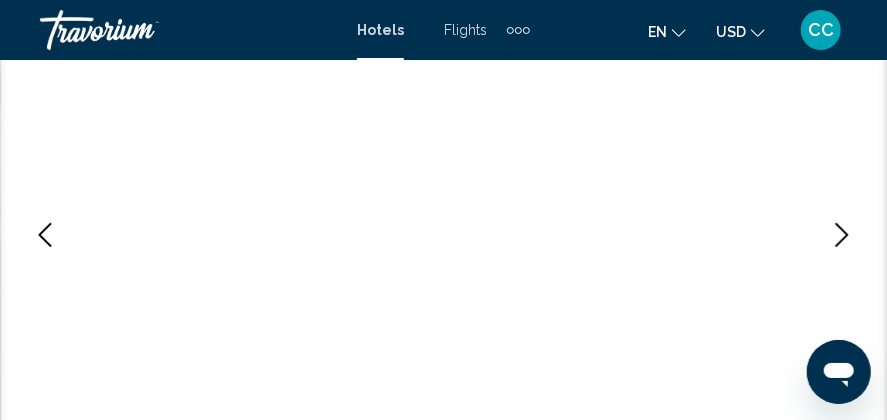 click at bounding box center [842, 235] 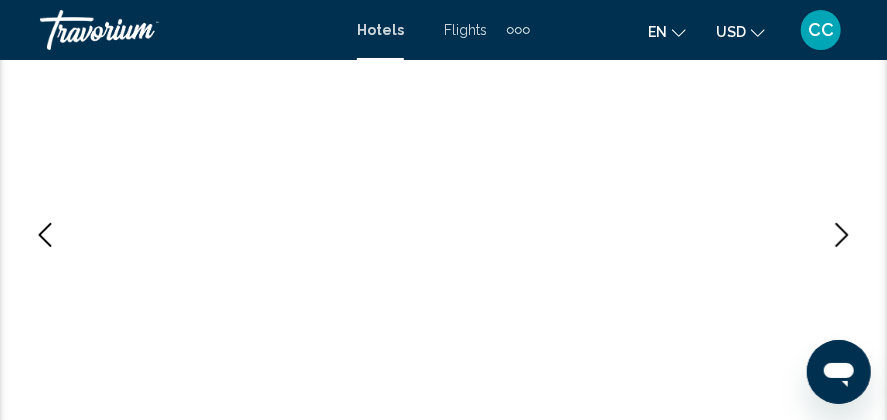click at bounding box center (842, 235) 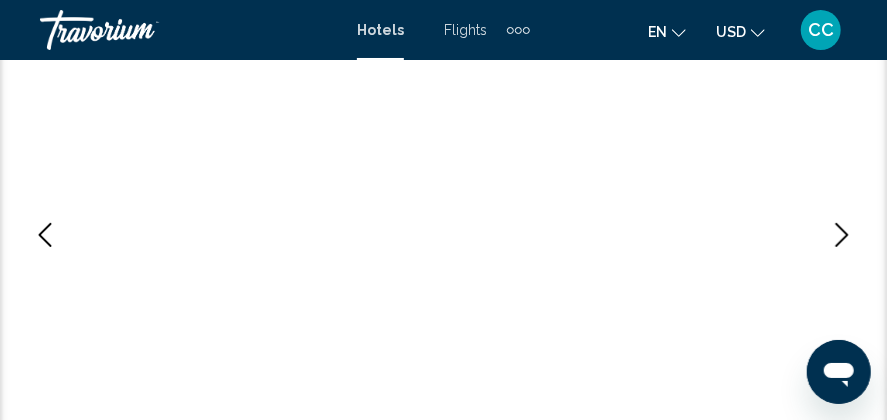 click at bounding box center (842, 235) 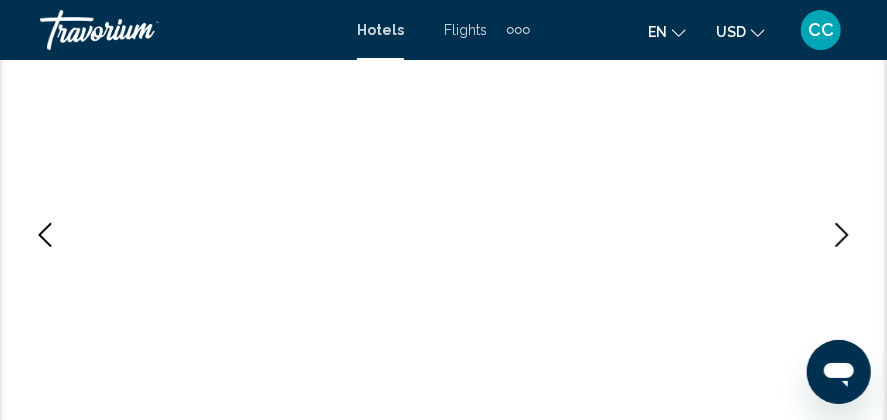click at bounding box center [45, 235] 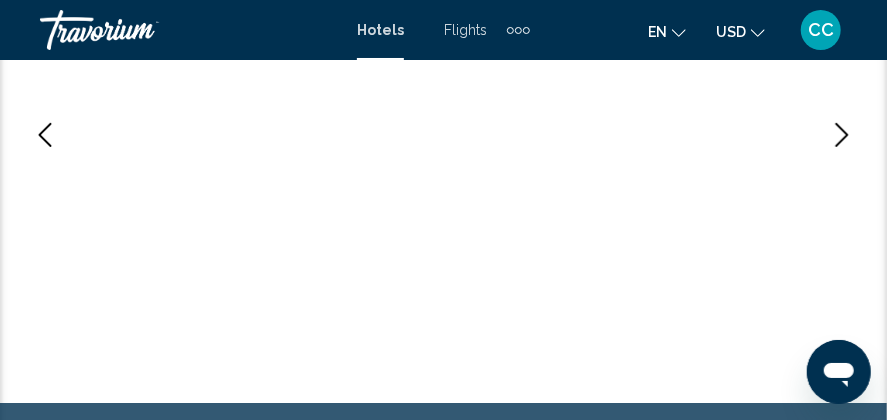scroll, scrollTop: 300, scrollLeft: 0, axis: vertical 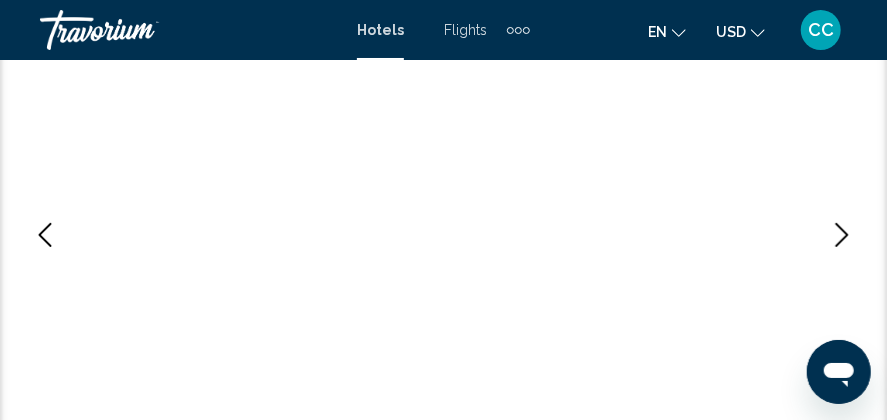 click at bounding box center (842, 235) 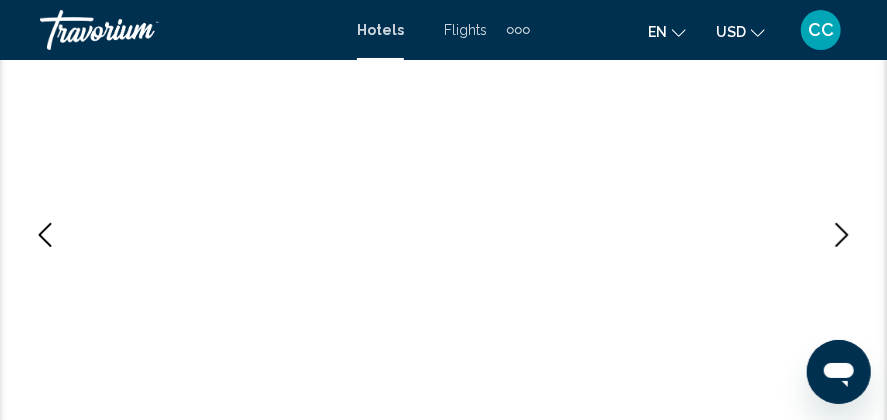 click at bounding box center (842, 235) 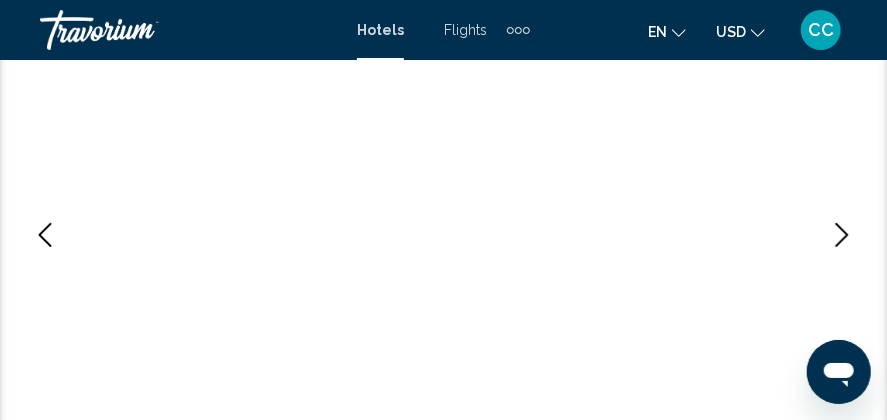 click at bounding box center (842, 235) 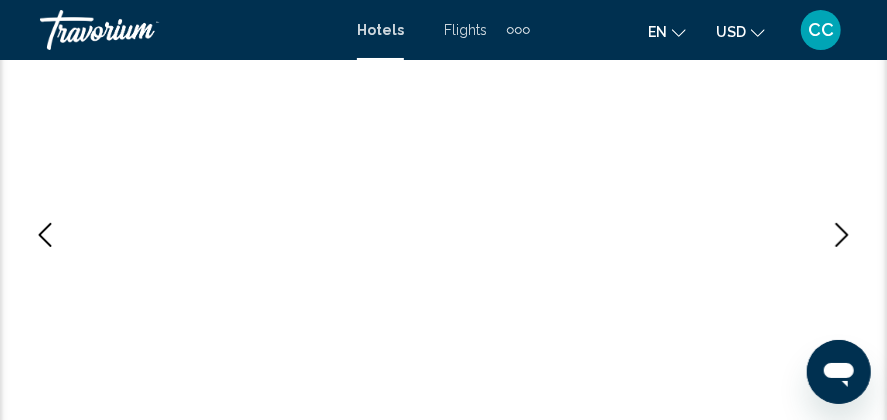 click at bounding box center [842, 235] 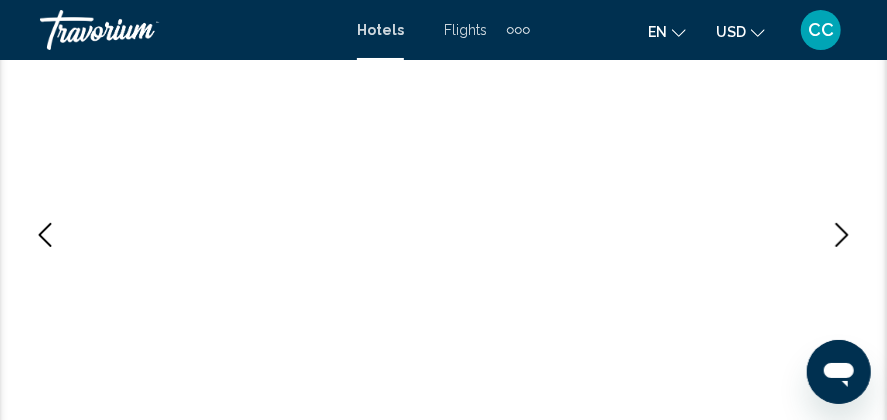 click at bounding box center (842, 235) 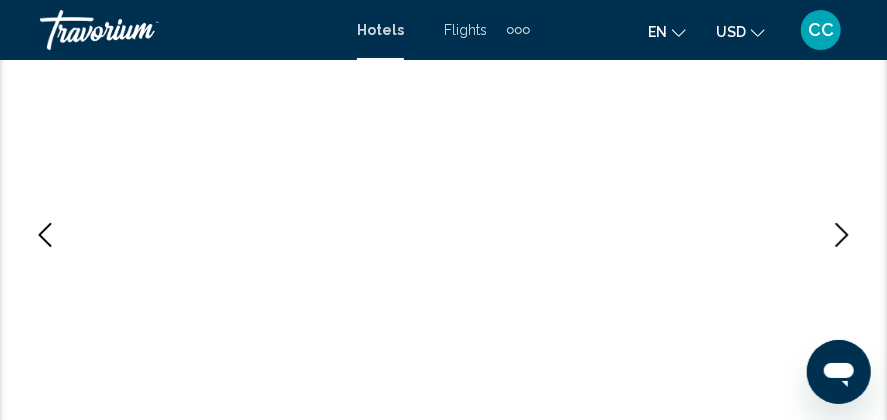 click at bounding box center [842, 235] 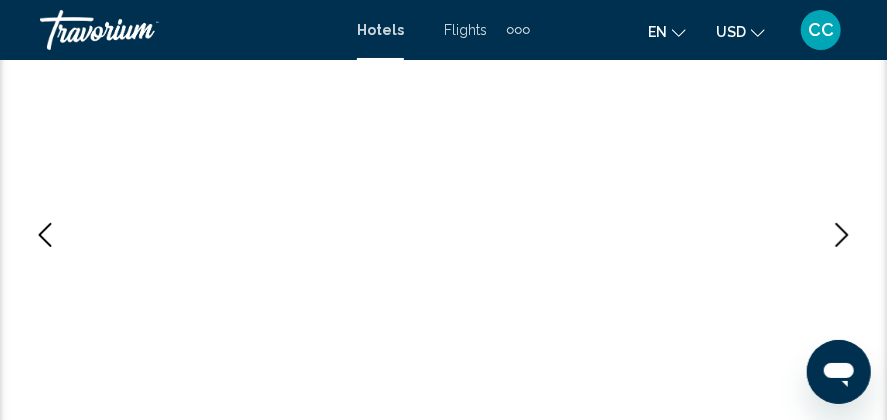 click at bounding box center (842, 235) 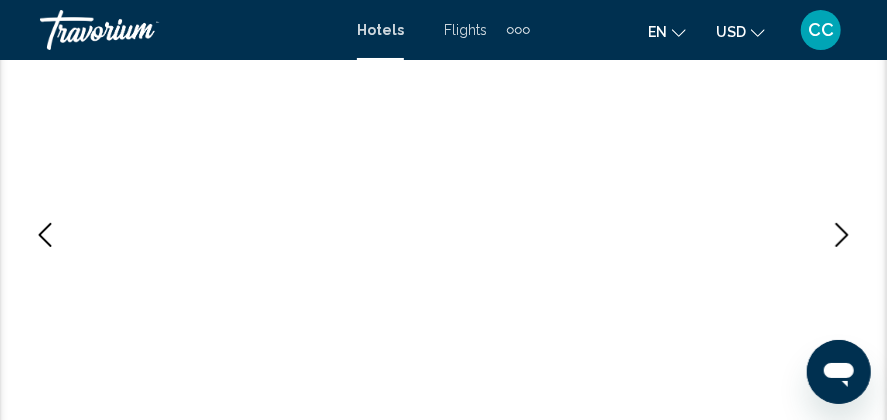 click at bounding box center (842, 235) 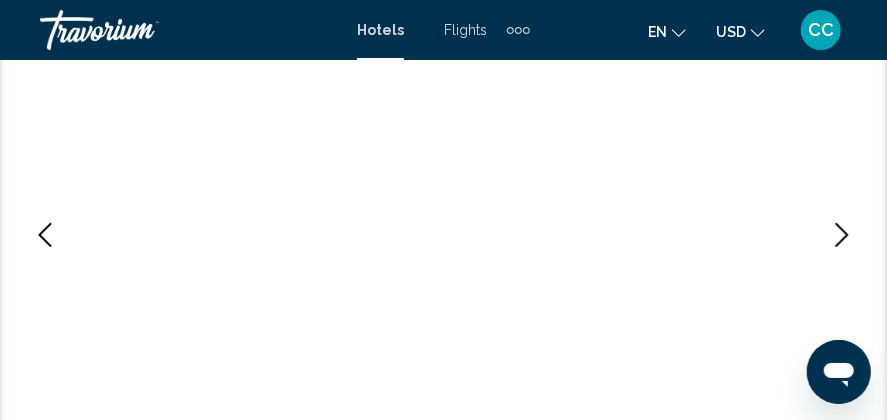 click at bounding box center [842, 235] 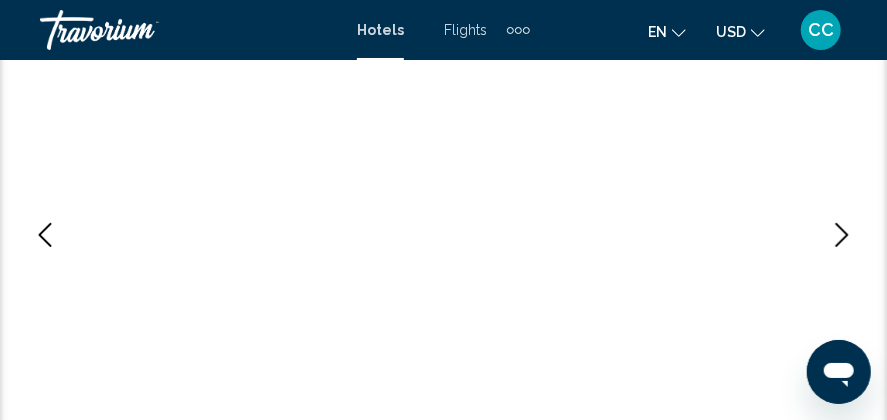 click at bounding box center [842, 235] 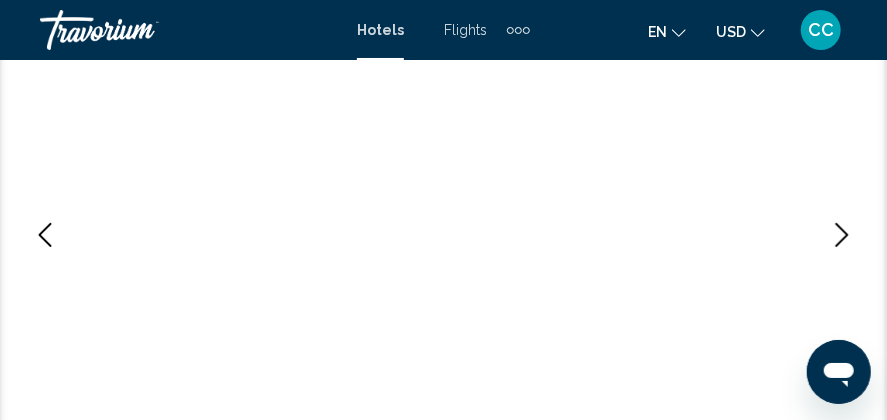 click at bounding box center [842, 235] 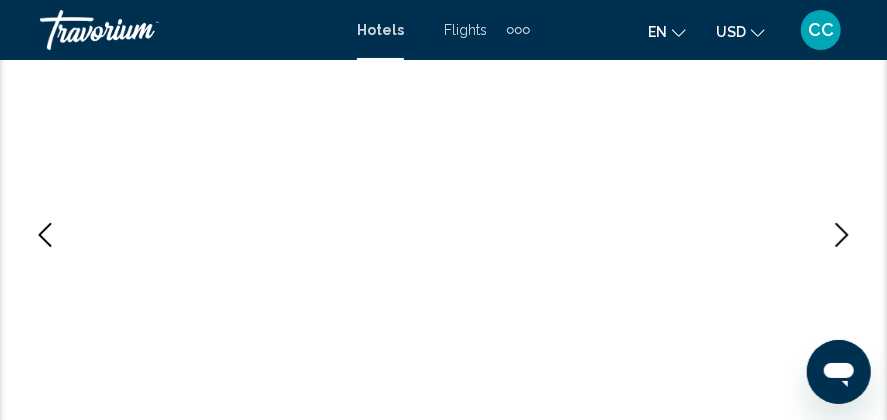 click at bounding box center [842, 235] 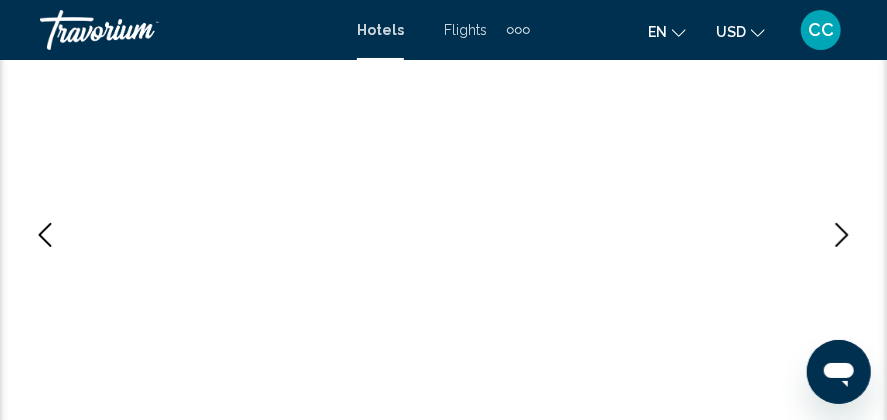 click at bounding box center (842, 235) 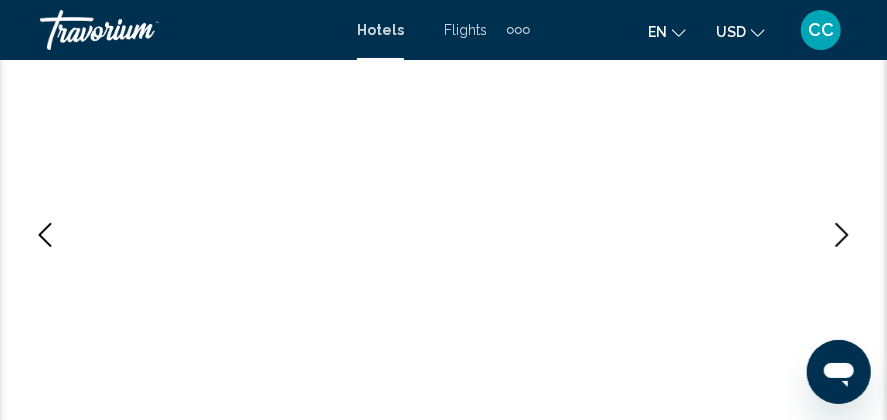 click at bounding box center [842, 235] 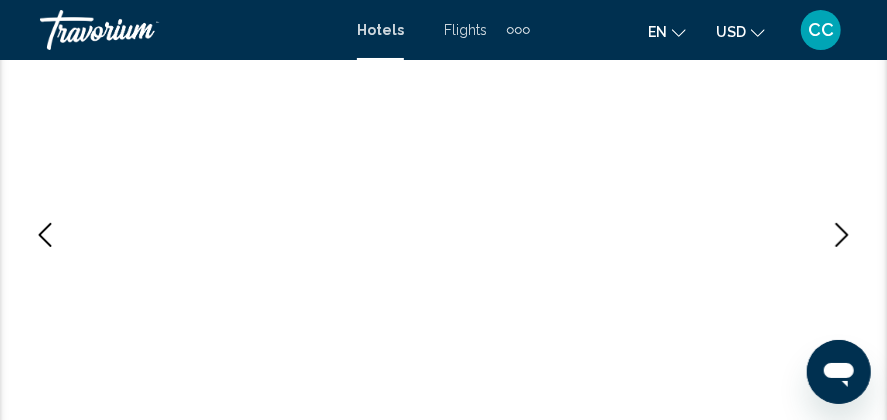 click at bounding box center (842, 235) 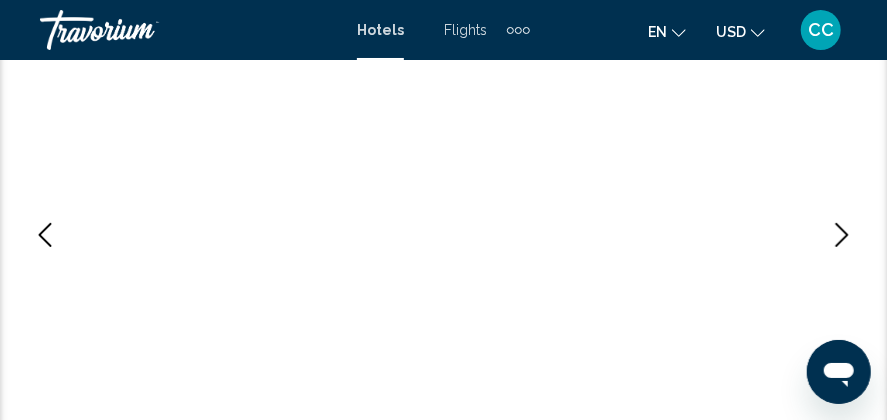 click at bounding box center [842, 235] 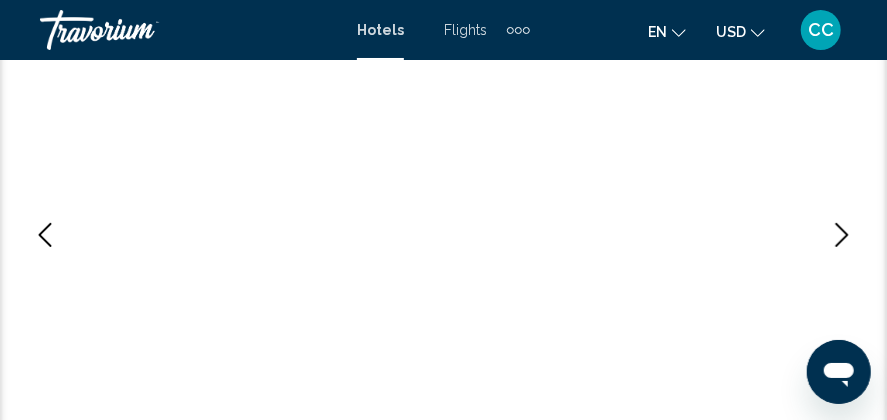 click at bounding box center (842, 235) 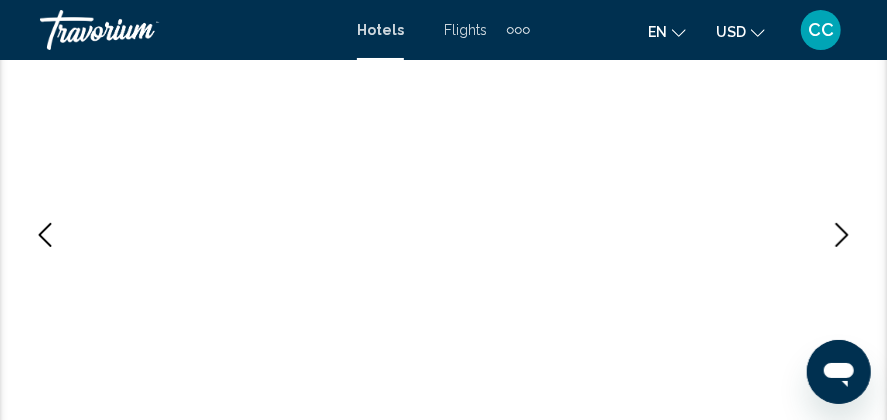 click at bounding box center [842, 235] 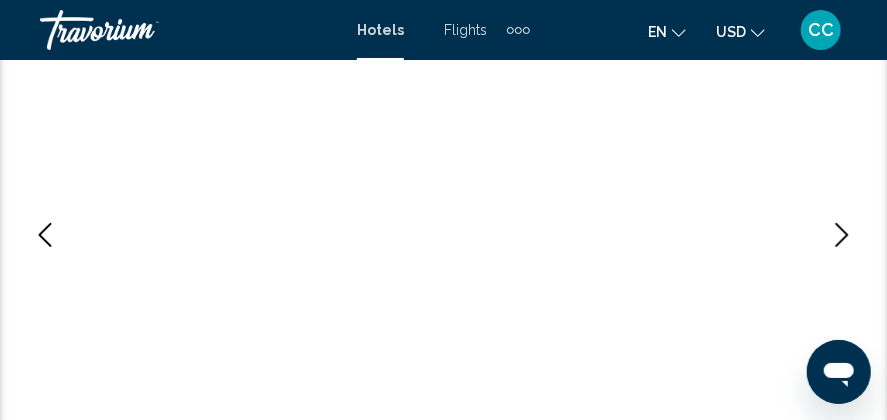 click at bounding box center [842, 235] 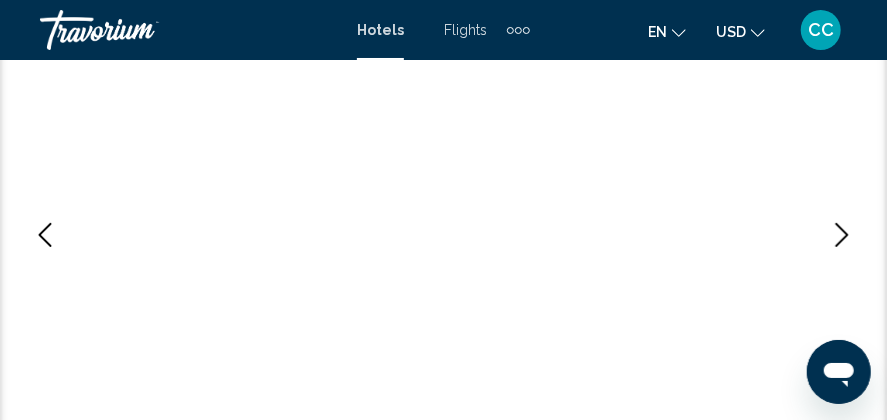 click at bounding box center (842, 235) 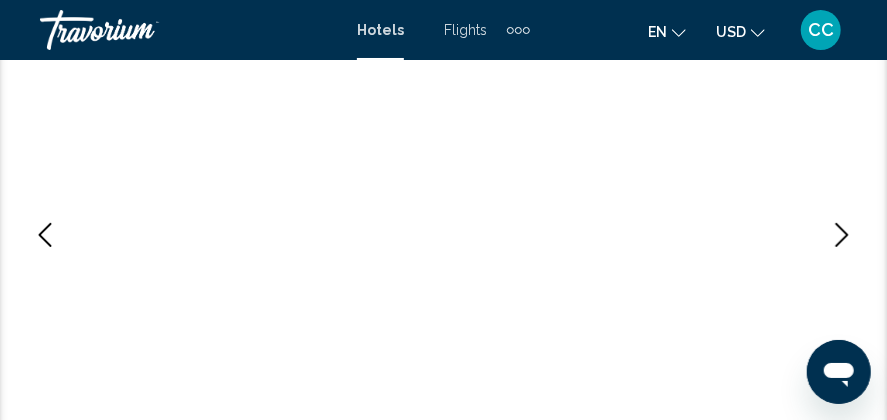 click at bounding box center [842, 235] 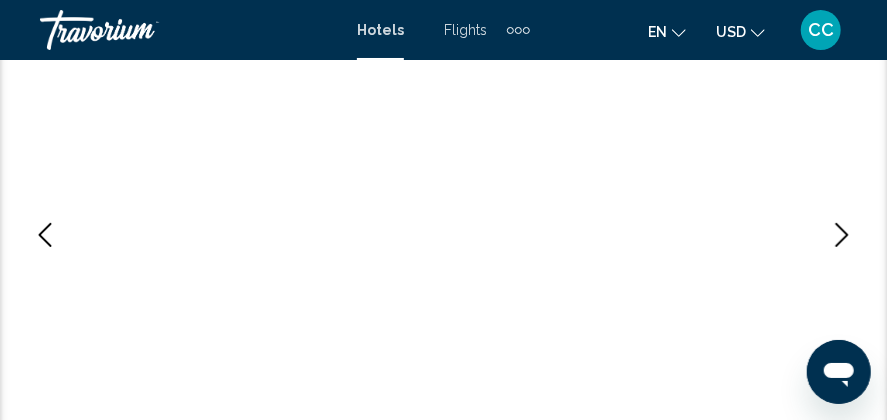click at bounding box center [842, 235] 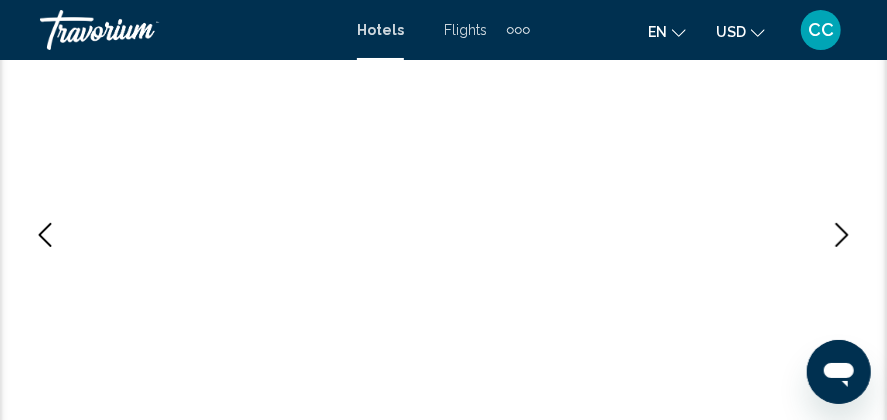 click at bounding box center [842, 235] 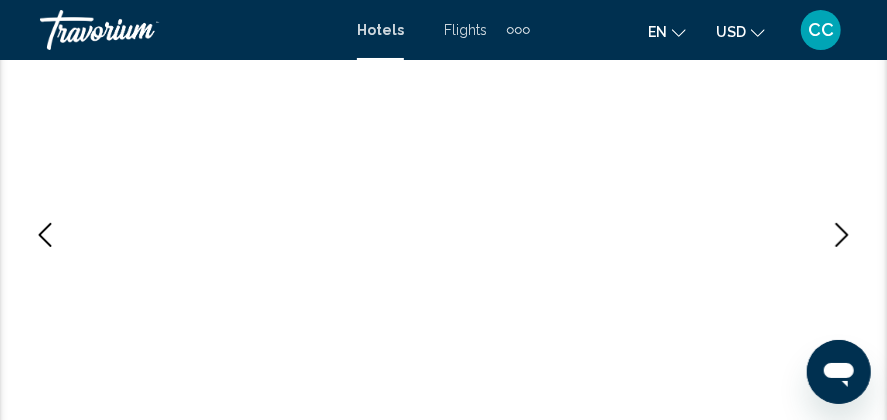 click at bounding box center [842, 235] 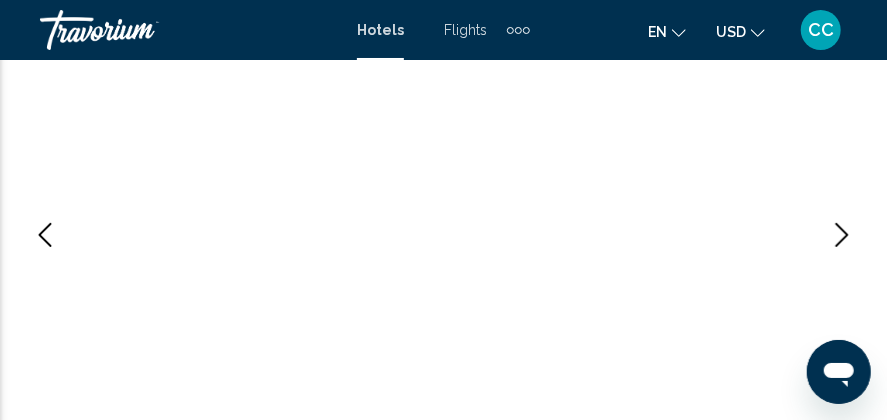 click at bounding box center [842, 235] 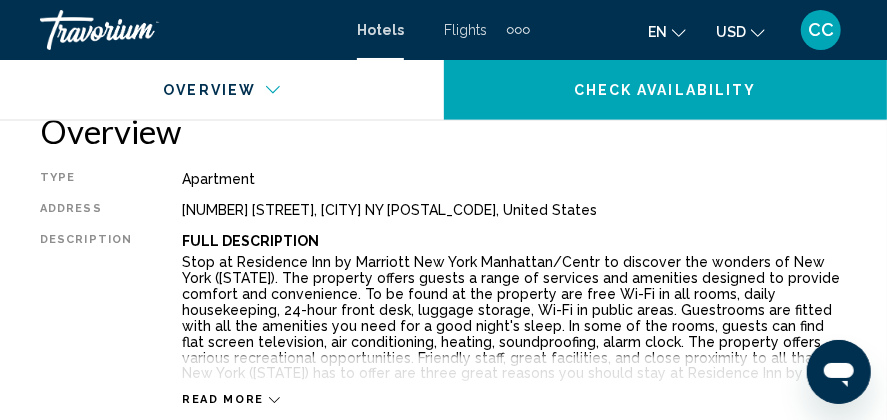 scroll, scrollTop: 1100, scrollLeft: 0, axis: vertical 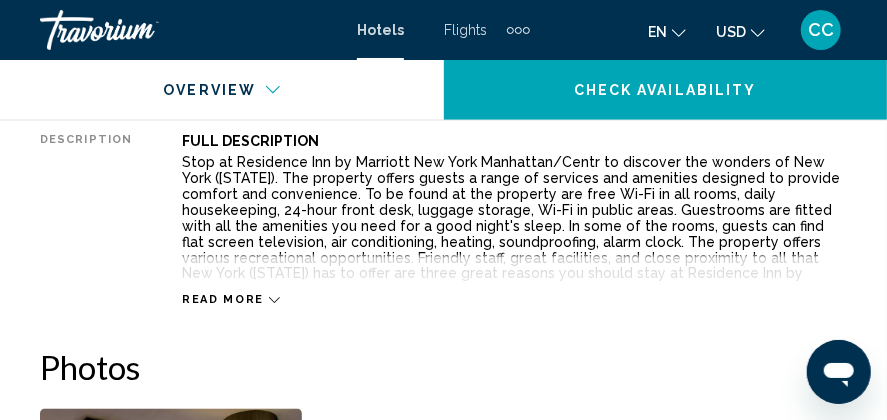 click on "Read more" at bounding box center (223, 300) 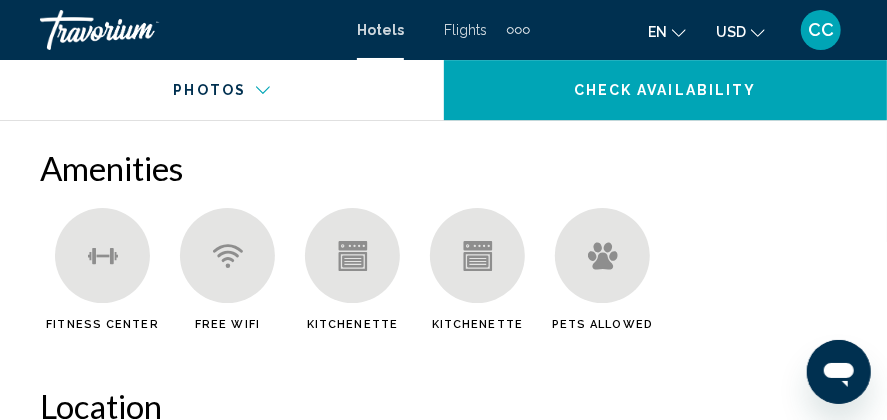 scroll, scrollTop: 2000, scrollLeft: 0, axis: vertical 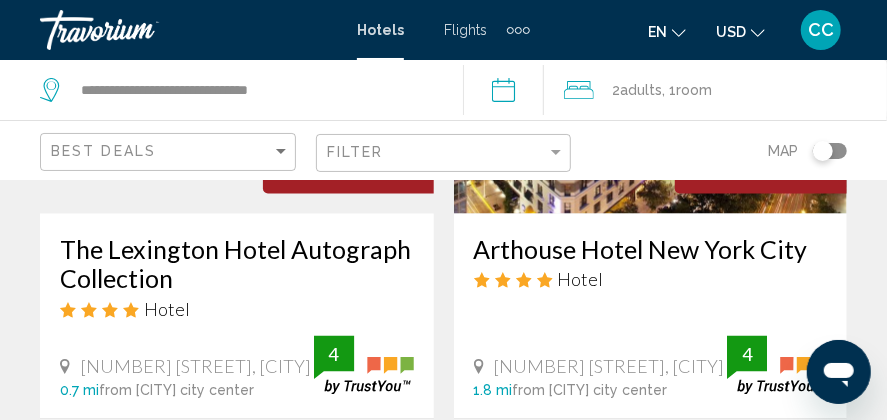 click at bounding box center (237, 54) 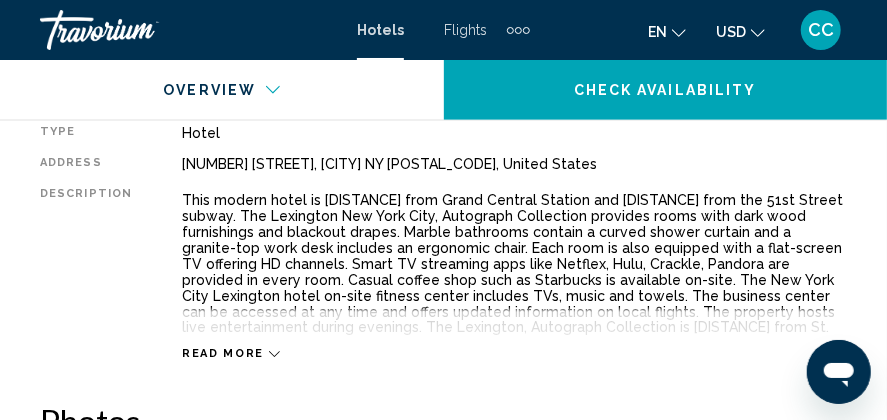 scroll, scrollTop: 1024, scrollLeft: 0, axis: vertical 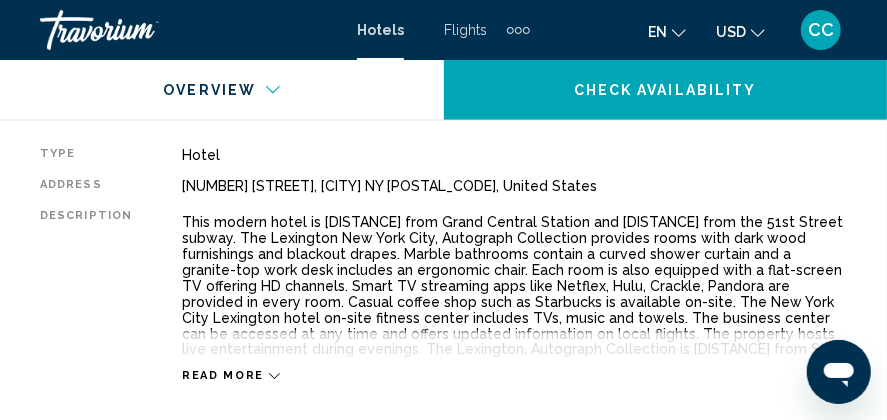 click on "Read more" at bounding box center [223, 376] 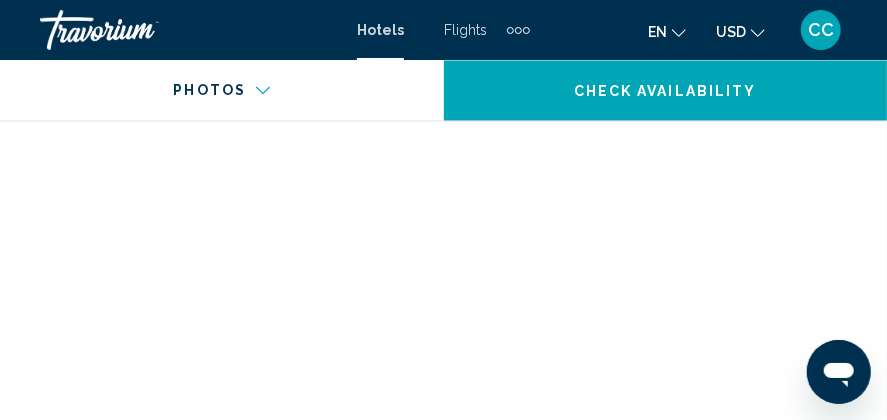 scroll, scrollTop: 1424, scrollLeft: 0, axis: vertical 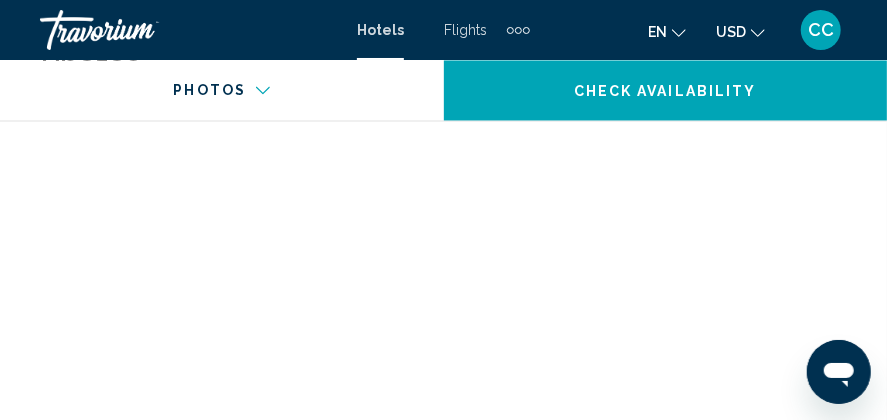 click at bounding box center [171, 229] 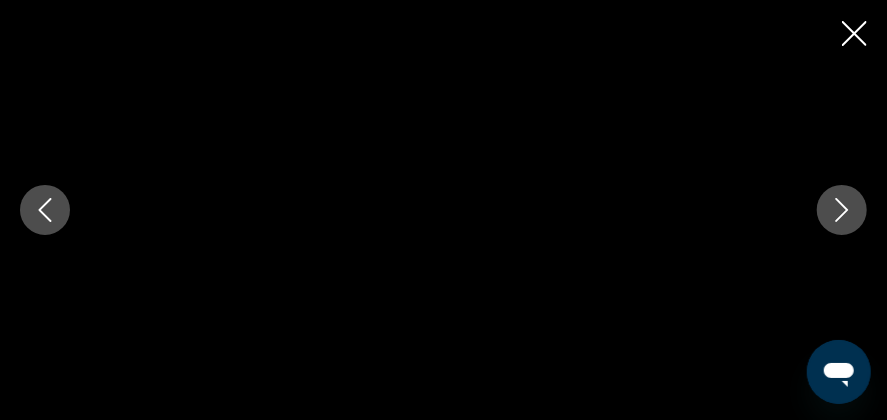 click at bounding box center (842, 210) 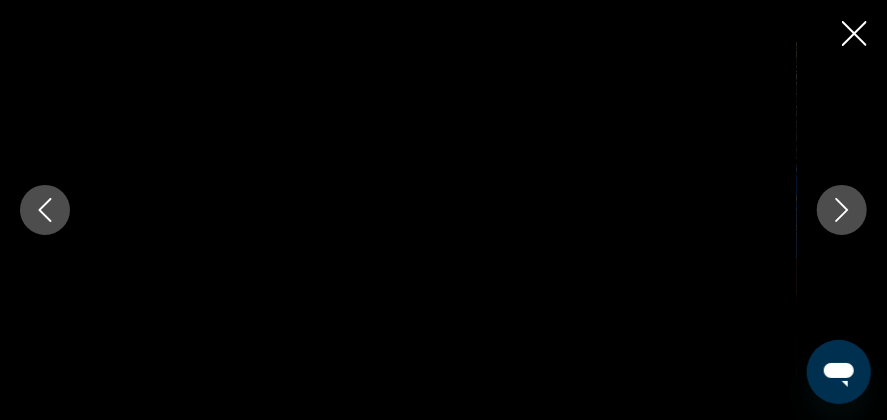click at bounding box center [842, 210] 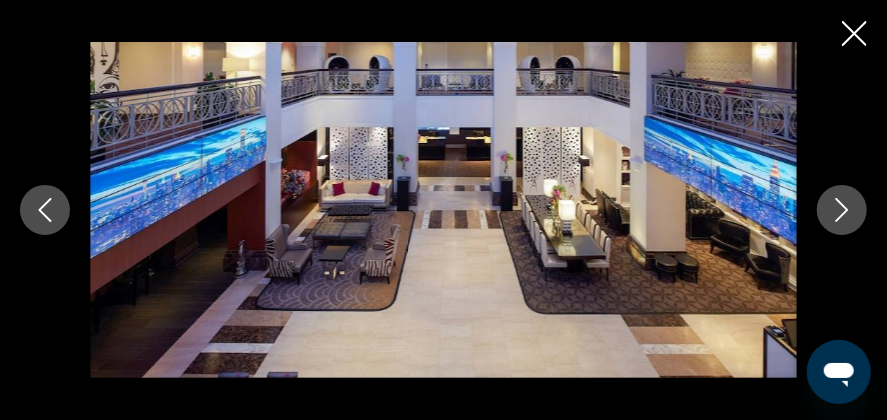 scroll, scrollTop: 824, scrollLeft: 0, axis: vertical 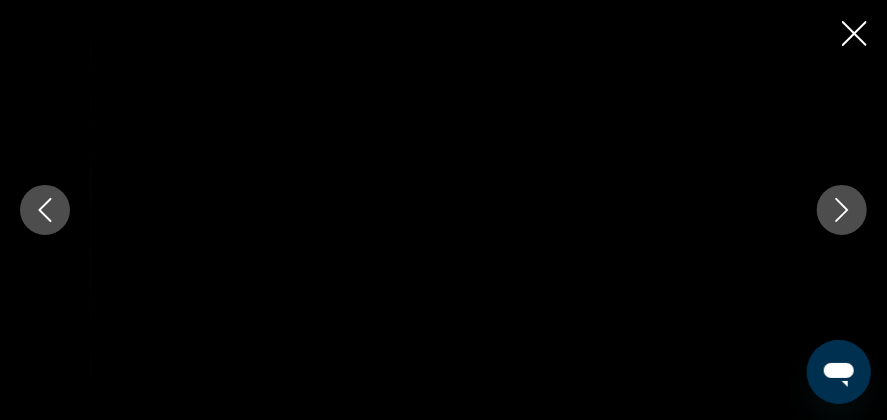 click at bounding box center [842, 210] 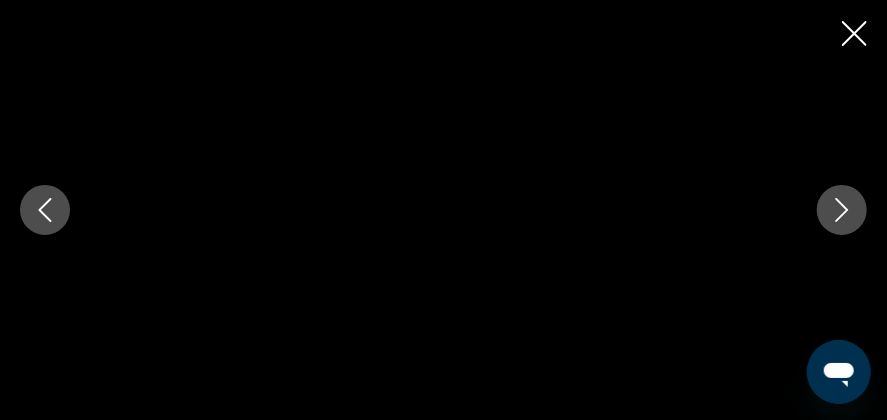 click at bounding box center (842, 210) 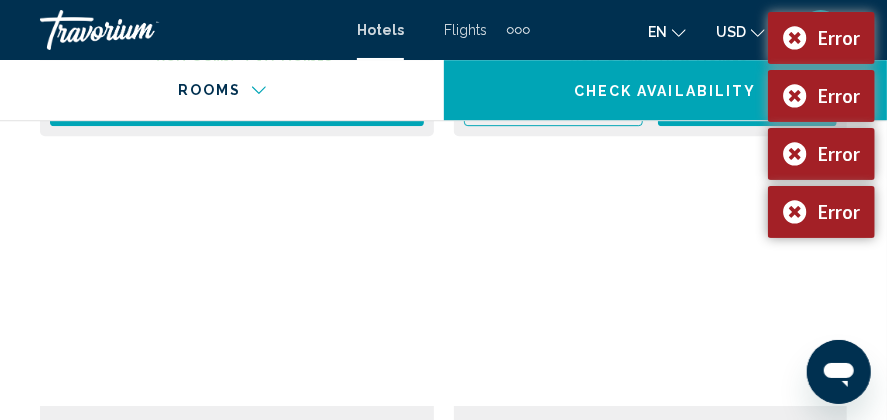 scroll, scrollTop: 7824, scrollLeft: 0, axis: vertical 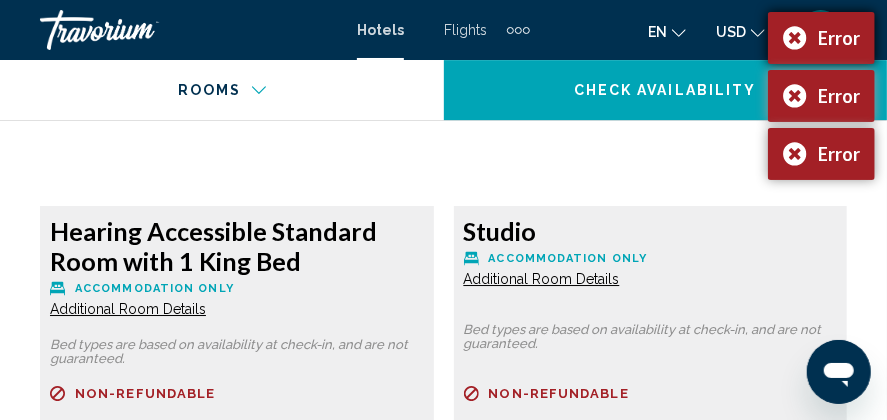 click on "Error" at bounding box center [821, 38] 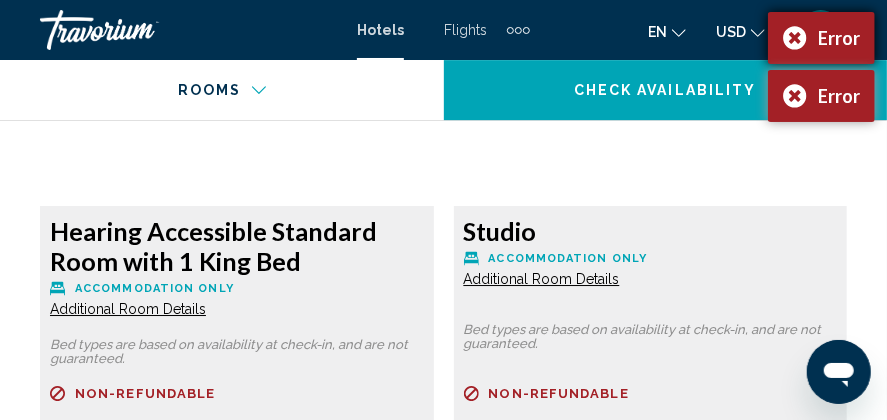 click on "Error" at bounding box center (821, 38) 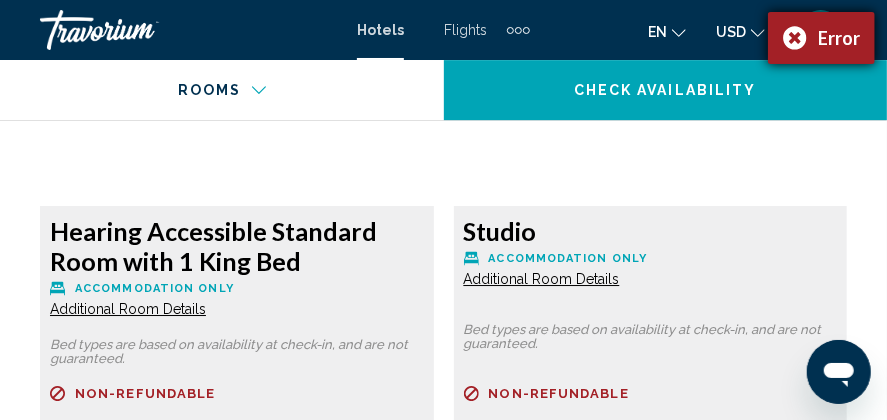 click on "Error" at bounding box center [821, 38] 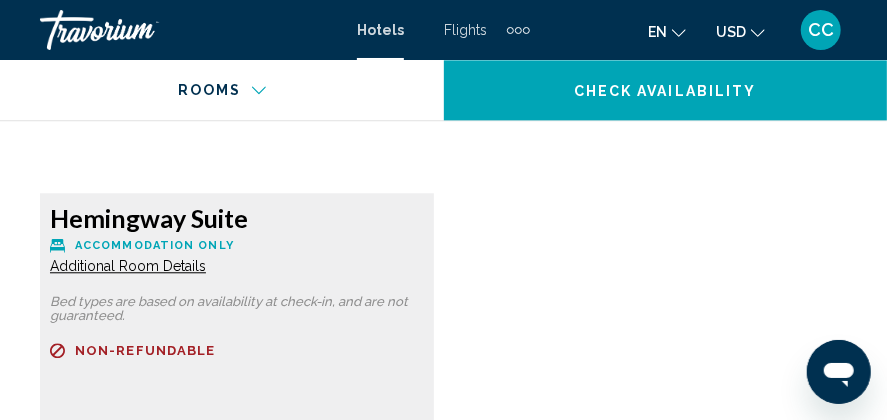 scroll, scrollTop: 9824, scrollLeft: 0, axis: vertical 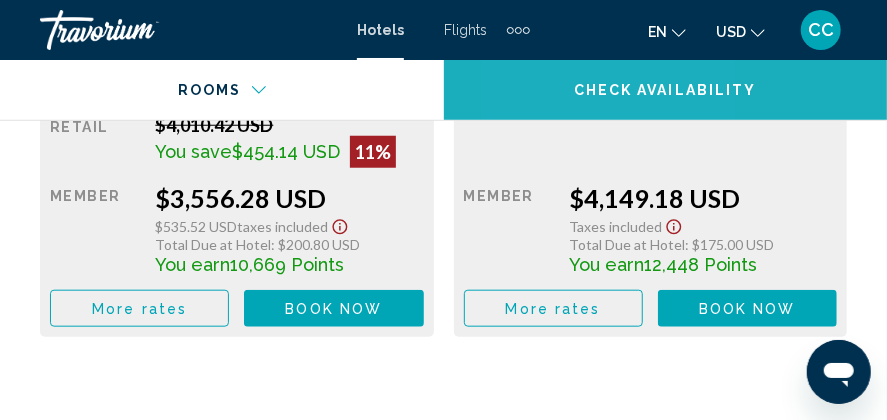 click on "Check Availability" at bounding box center (666, 90) 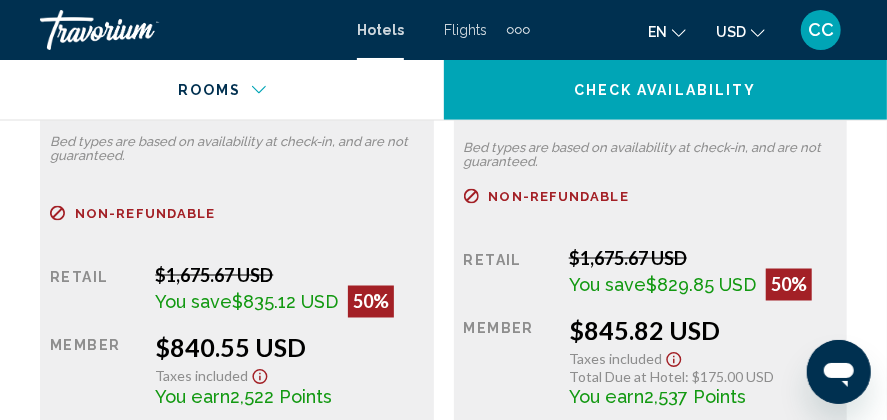 scroll, scrollTop: 3159, scrollLeft: 0, axis: vertical 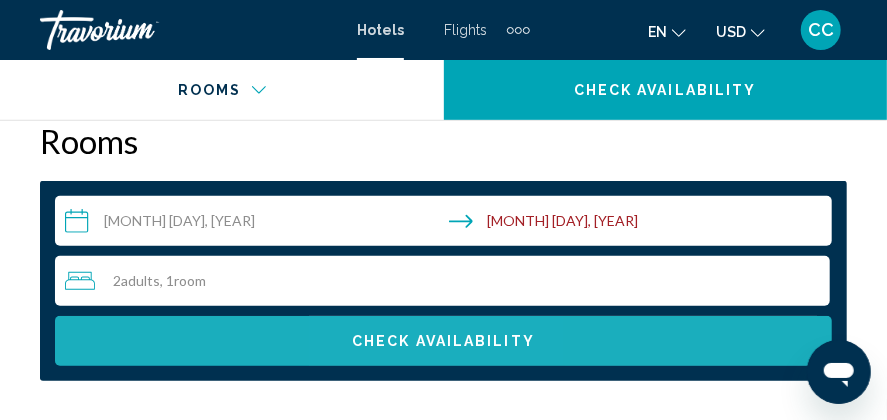 click on "Check Availability" at bounding box center [443, 342] 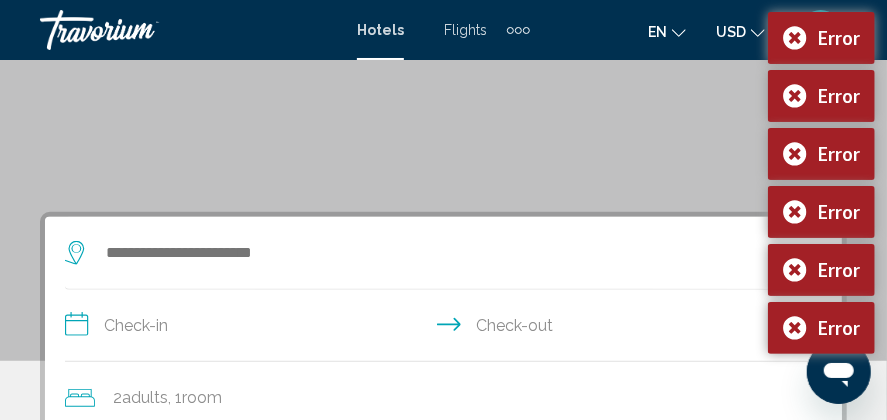 scroll, scrollTop: 300, scrollLeft: 0, axis: vertical 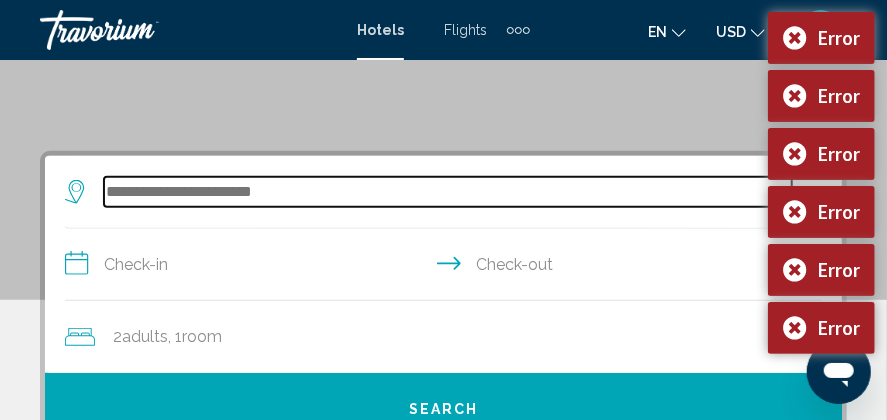 click at bounding box center [448, 192] 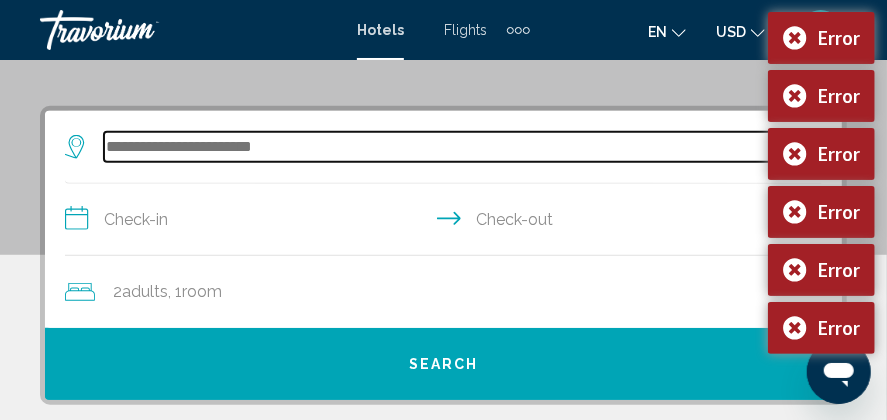 scroll, scrollTop: 385, scrollLeft: 0, axis: vertical 